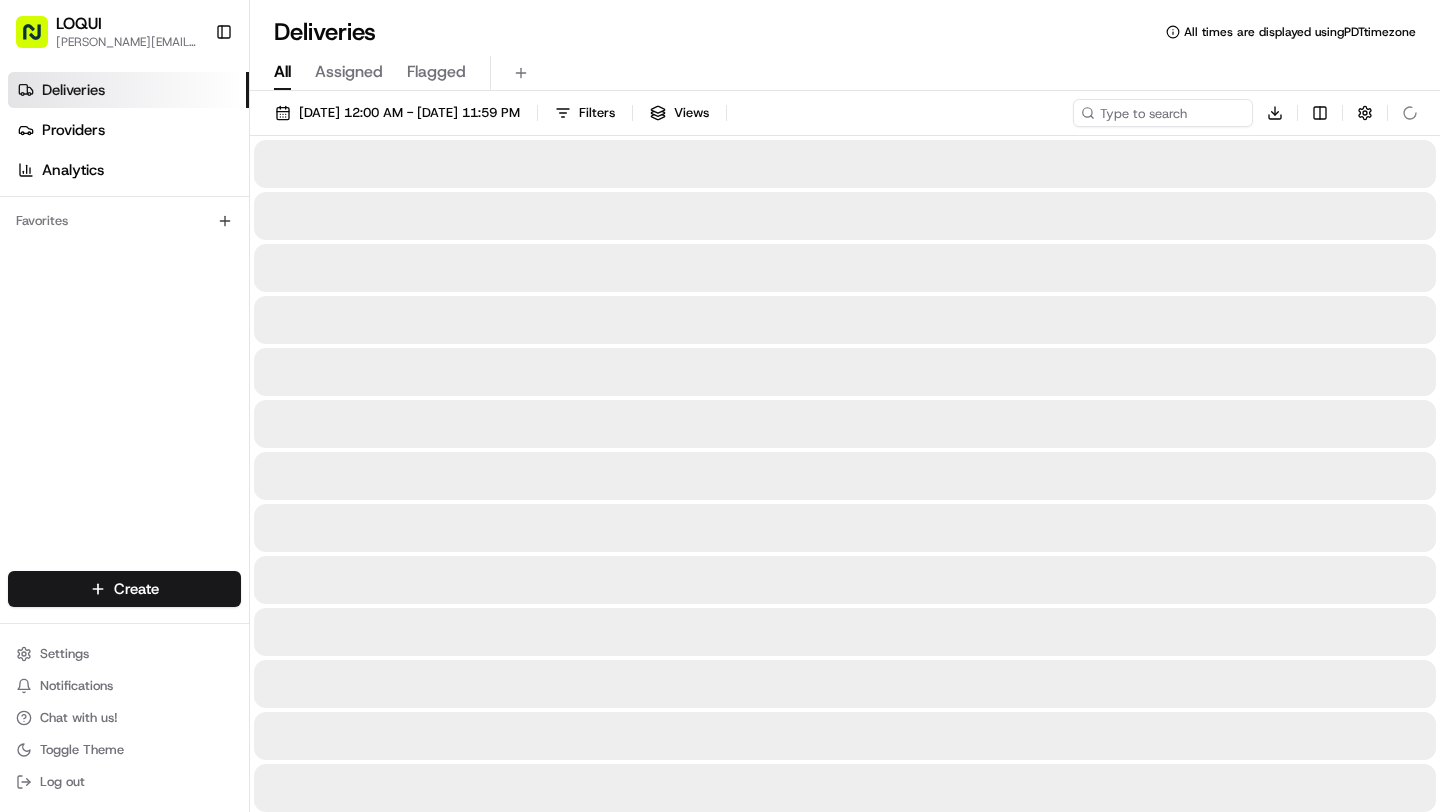 scroll, scrollTop: 0, scrollLeft: 0, axis: both 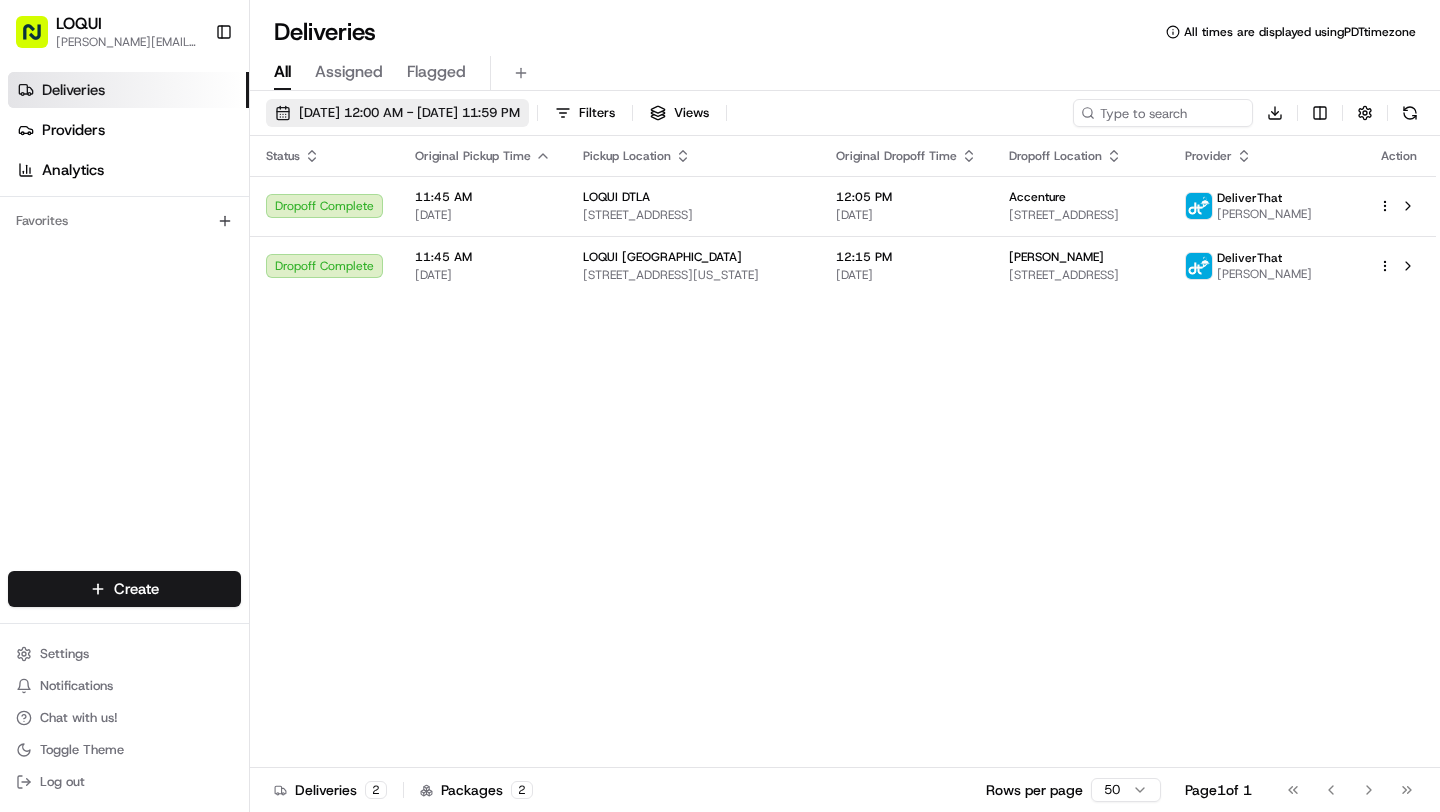 click on "[DATE] 12:00 AM - [DATE] 11:59 PM" at bounding box center [409, 113] 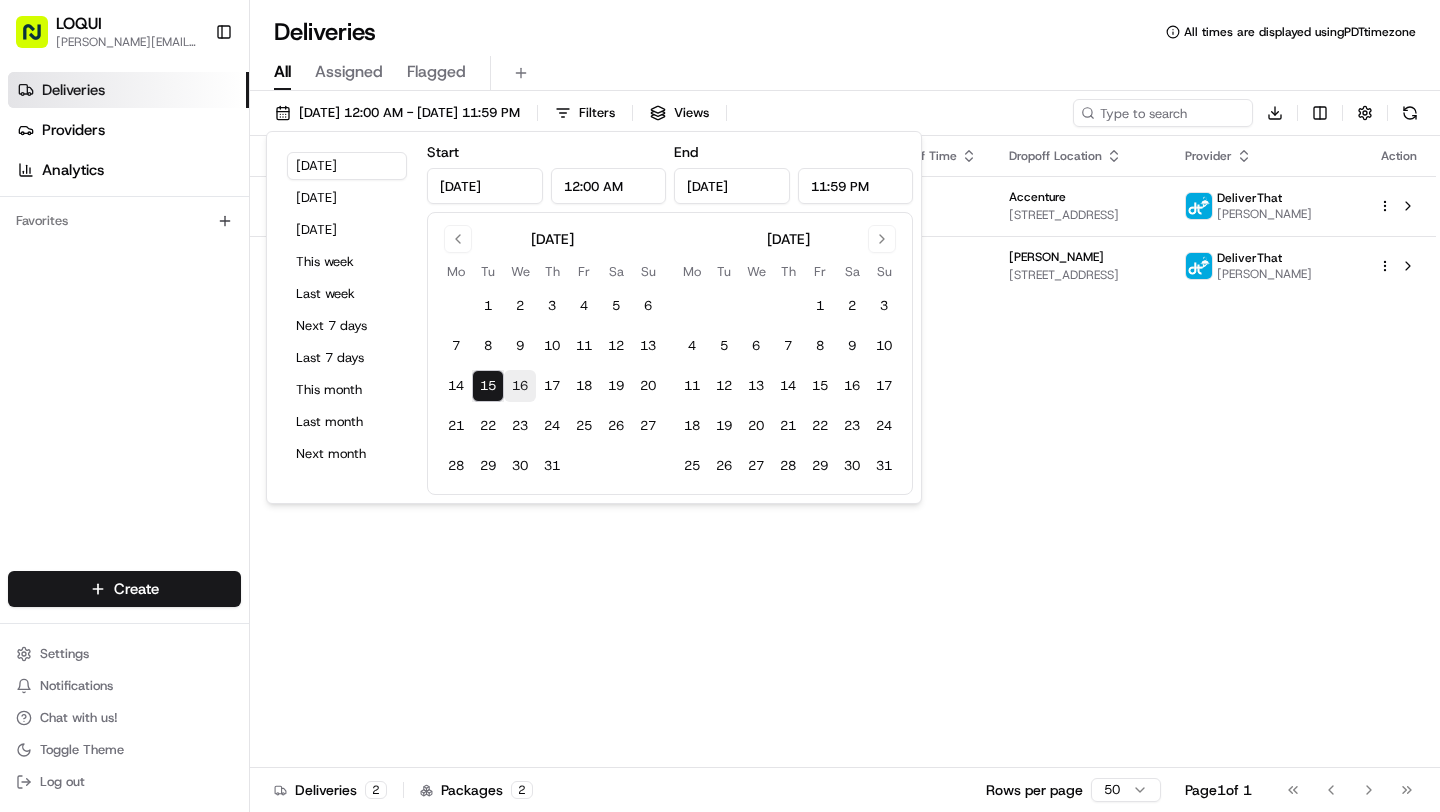 click on "16" at bounding box center [520, 386] 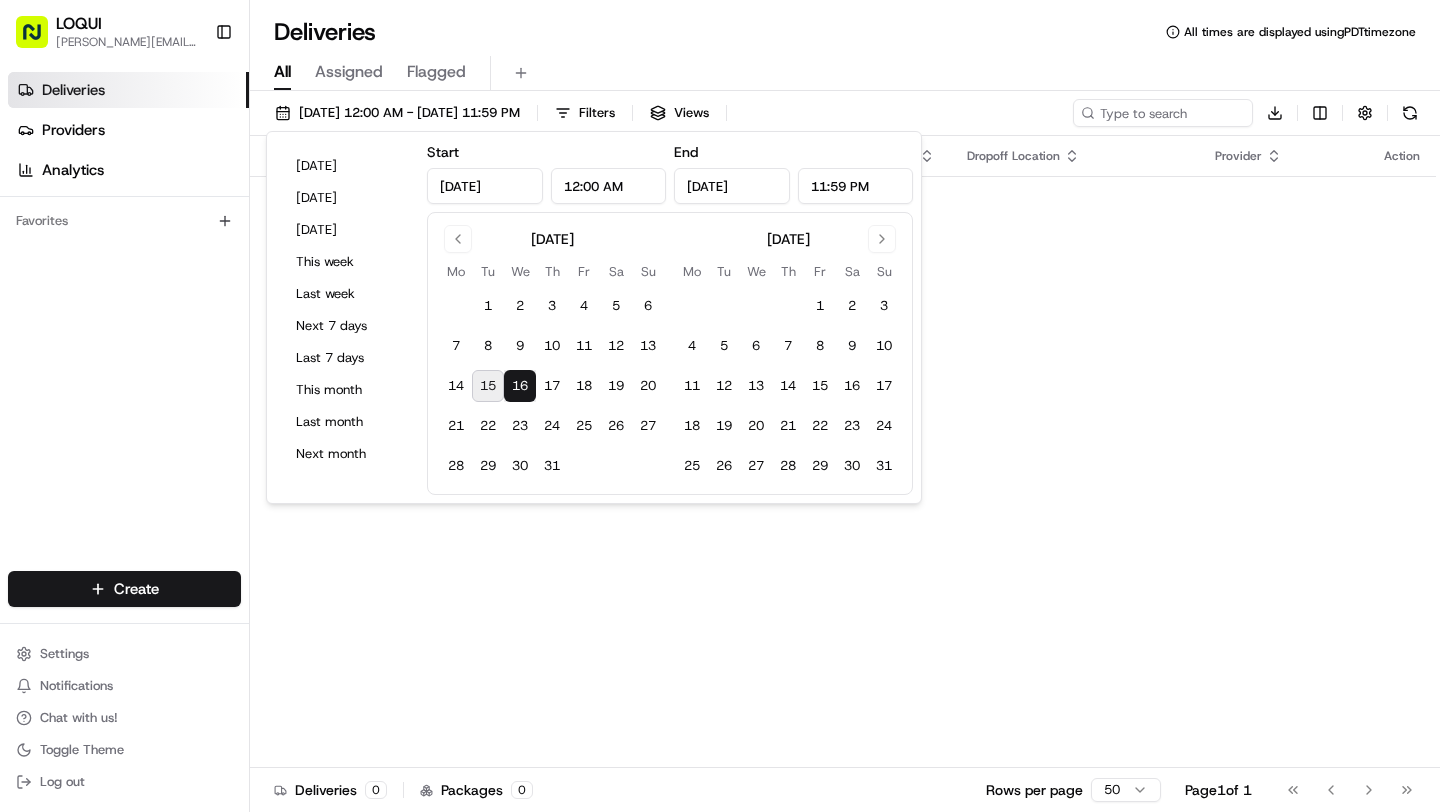 click on "Status Original Pickup Time Pickup Location Original Dropoff Time Dropoff Location Provider Action No results." at bounding box center [843, 452] 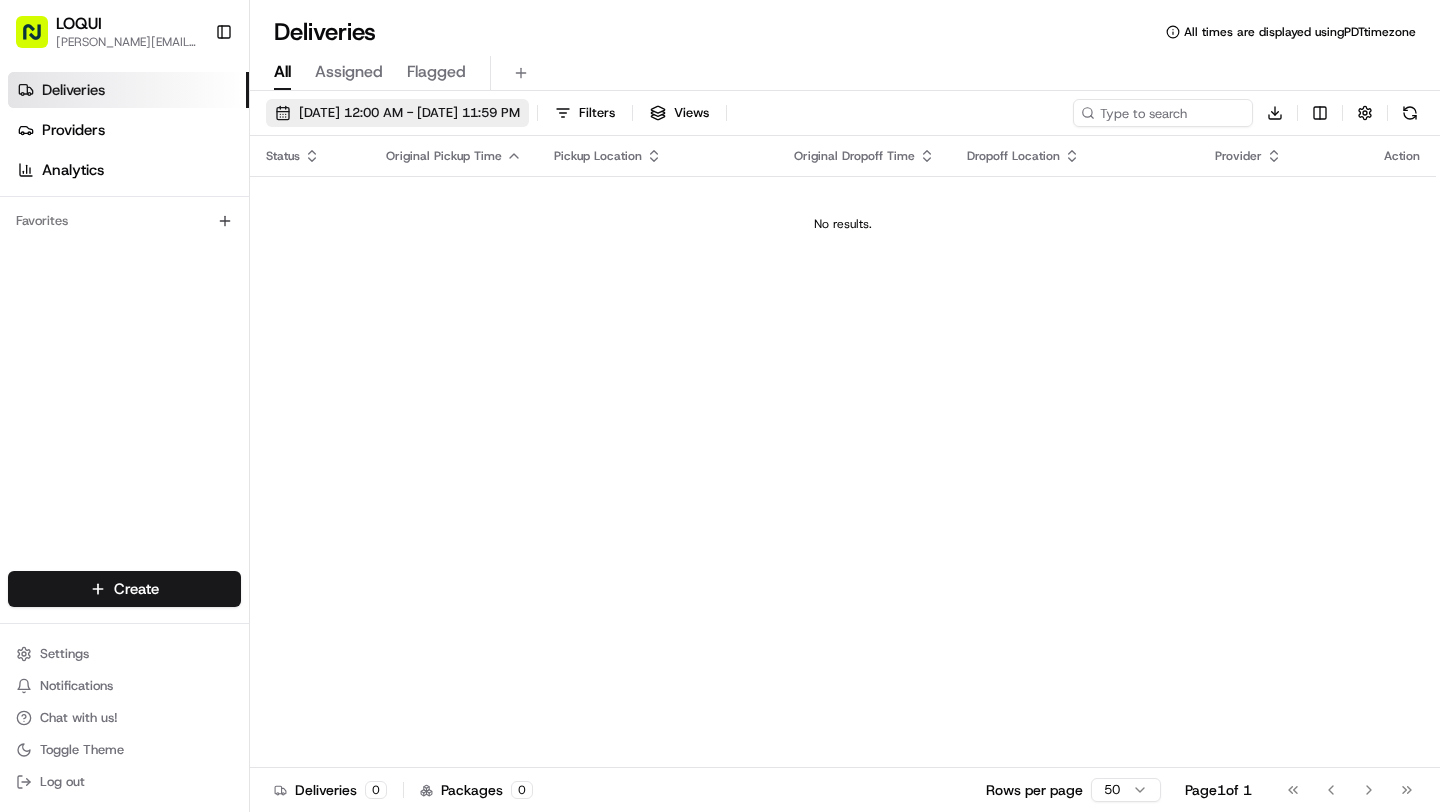 click on "[DATE] 12:00 AM - [DATE] 11:59 PM" at bounding box center [397, 113] 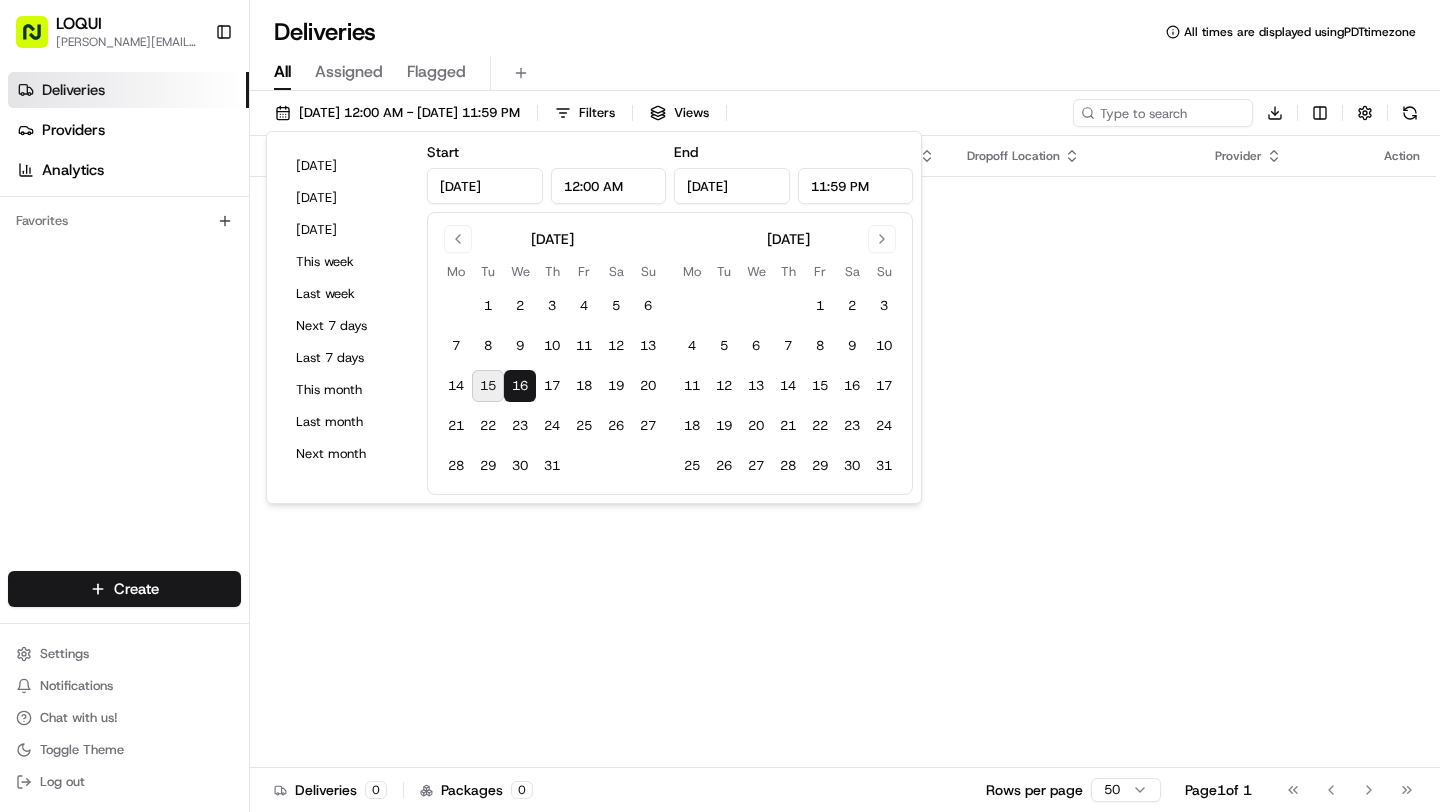 click on "15" at bounding box center [488, 386] 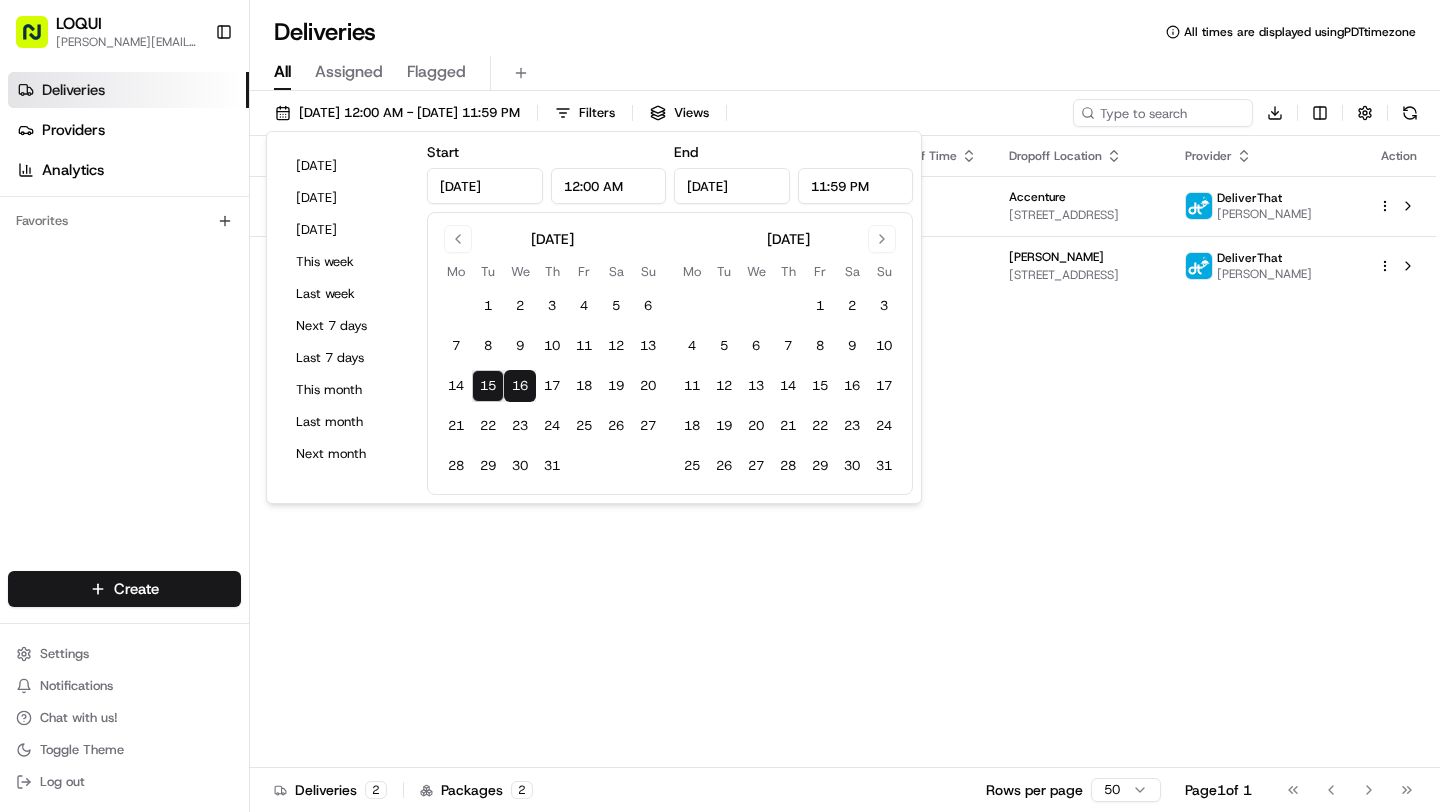click on "Status Original Pickup Time Pickup Location Original Dropoff Time Dropoff Location Provider Action Dropoff Complete 11:45 AM [DATE] LOQUI DTLA [STREET_ADDRESS] 12:05 PM [DATE] Accenture [STREET_ADDRESS] DeliverThat Rogelio Victoria Dropoff Complete 11:45 AM [DATE] [GEOGRAPHIC_DATA] [STREET_ADDRESS][US_STATE] 12:15 PM [DATE] [PERSON_NAME] [STREET_ADDRESS] DeliverThat [PERSON_NAME]" at bounding box center [843, 452] 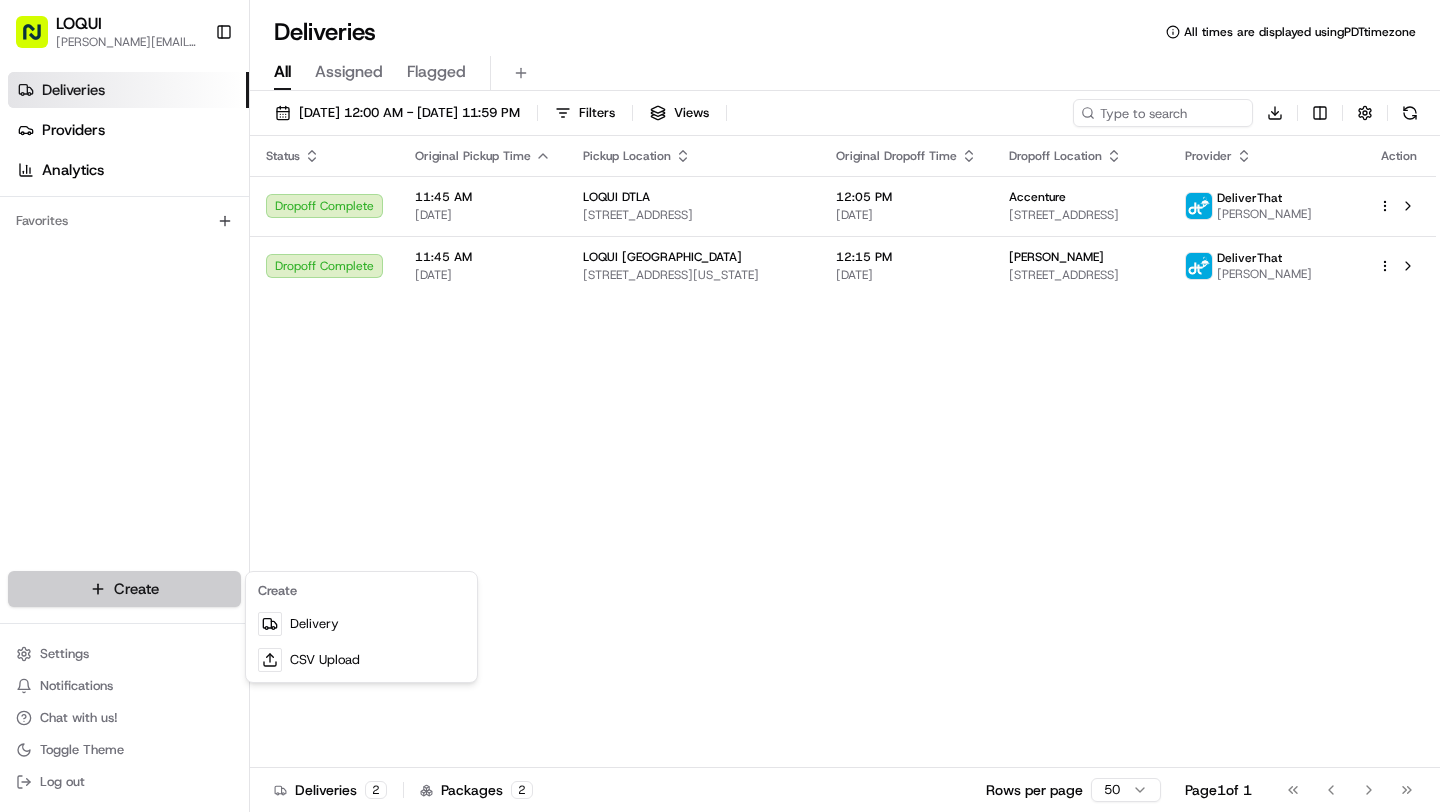 click on "LOQUI [PERSON_NAME][EMAIL_ADDRESS][DOMAIN_NAME] Toggle Sidebar Deliveries Providers Analytics Favorites Main Menu Members & Organization Organization Users Roles Preferences Customization Tracking Orchestration Automations Dispatch Strategy Locations Pickup Locations Dropoff Locations Billing Billing Refund Requests Integrations Notification Triggers Webhooks API Keys Request Logs Create Settings Notifications Chat with us! Toggle Theme Log out Deliveries All times are displayed using  PDT  timezone All Assigned Flagged [DATE] 12:00 AM - [DATE] 11:59 PM Filters Views Download Status Original Pickup Time Pickup Location Original Dropoff Time Dropoff Location Provider Action Dropoff Complete 11:45 AM [DATE] LOQUI DTLA [STREET_ADDRESS] 12:05 PM [DATE] Accenture [STREET_ADDRESS] DeliverThat Rogelio Victoria Dropoff Complete 11:45 AM [DATE][GEOGRAPHIC_DATA][STREET_ADDRESS][US_STATE] 12:15 PM [DATE] 2 2" at bounding box center [720, 406] 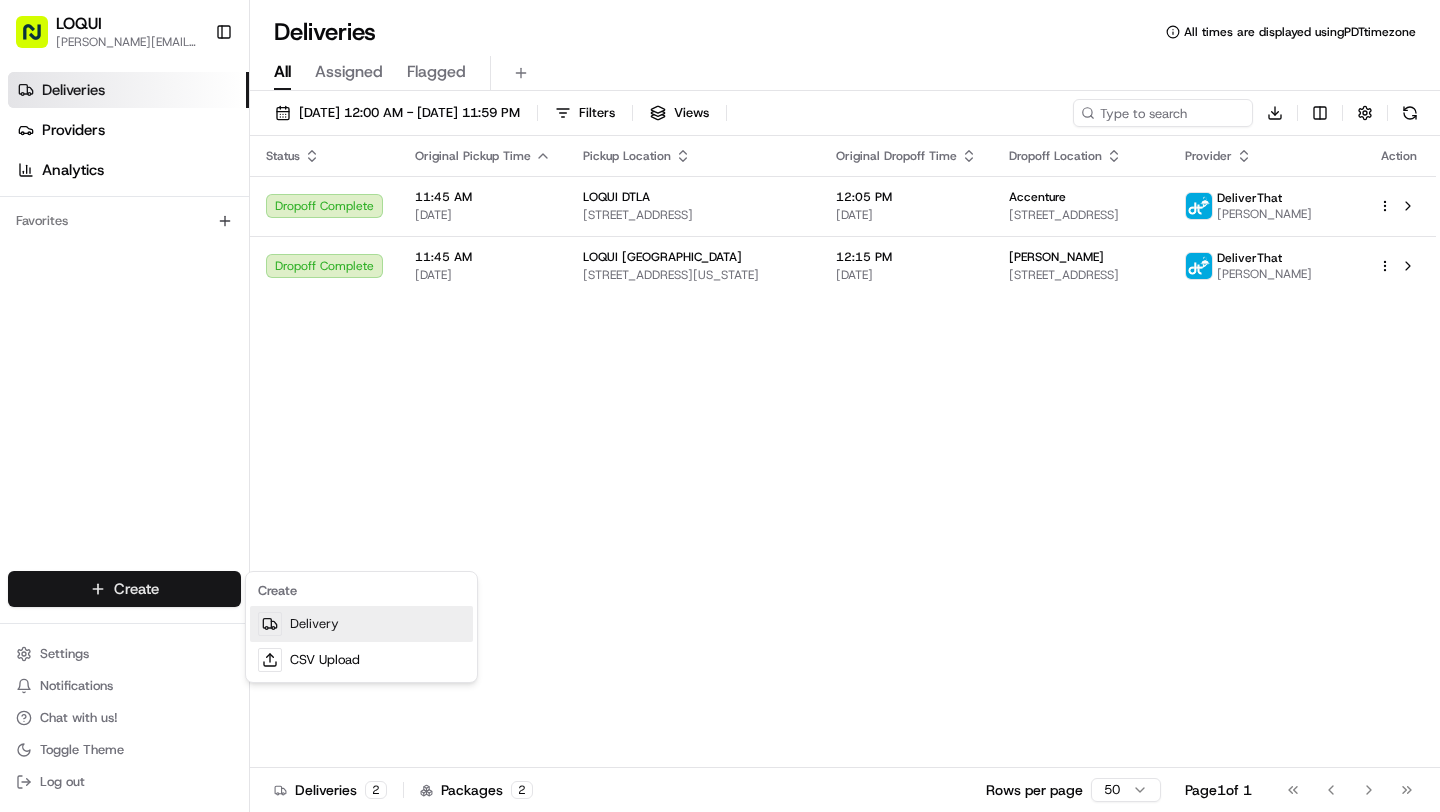 click on "Delivery" at bounding box center [361, 624] 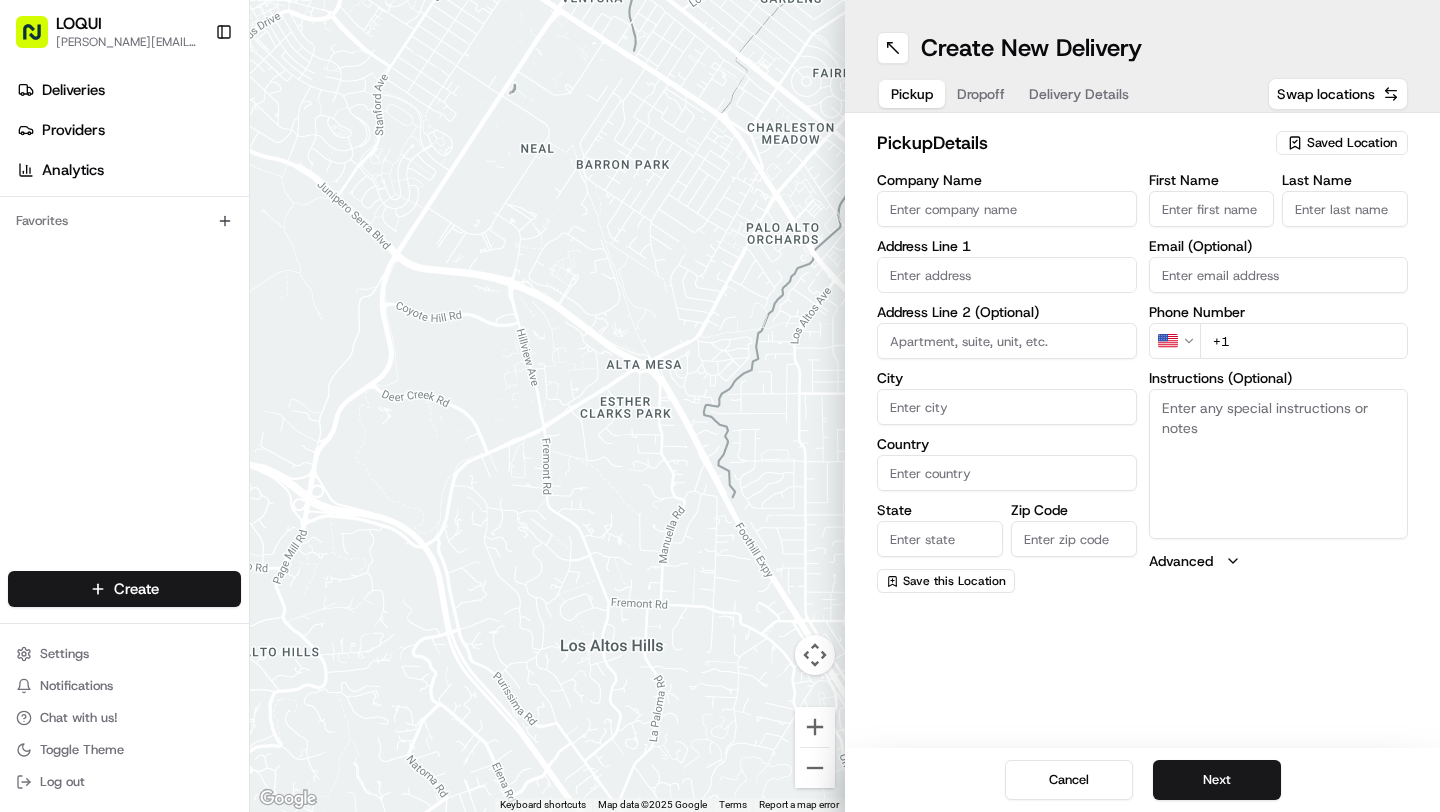 click on "Saved Location" at bounding box center (1352, 143) 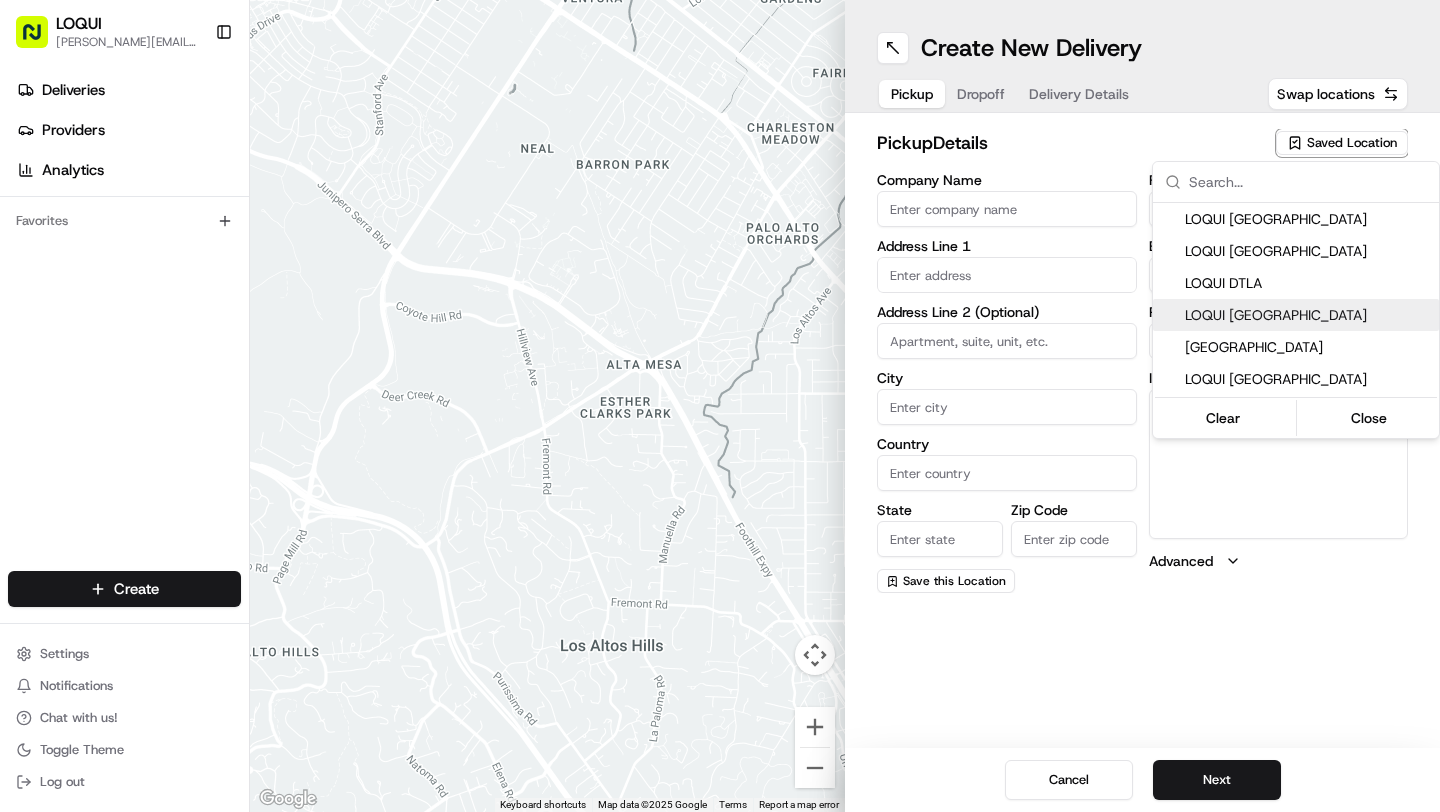 click on "LOQUI [GEOGRAPHIC_DATA]" at bounding box center (1308, 315) 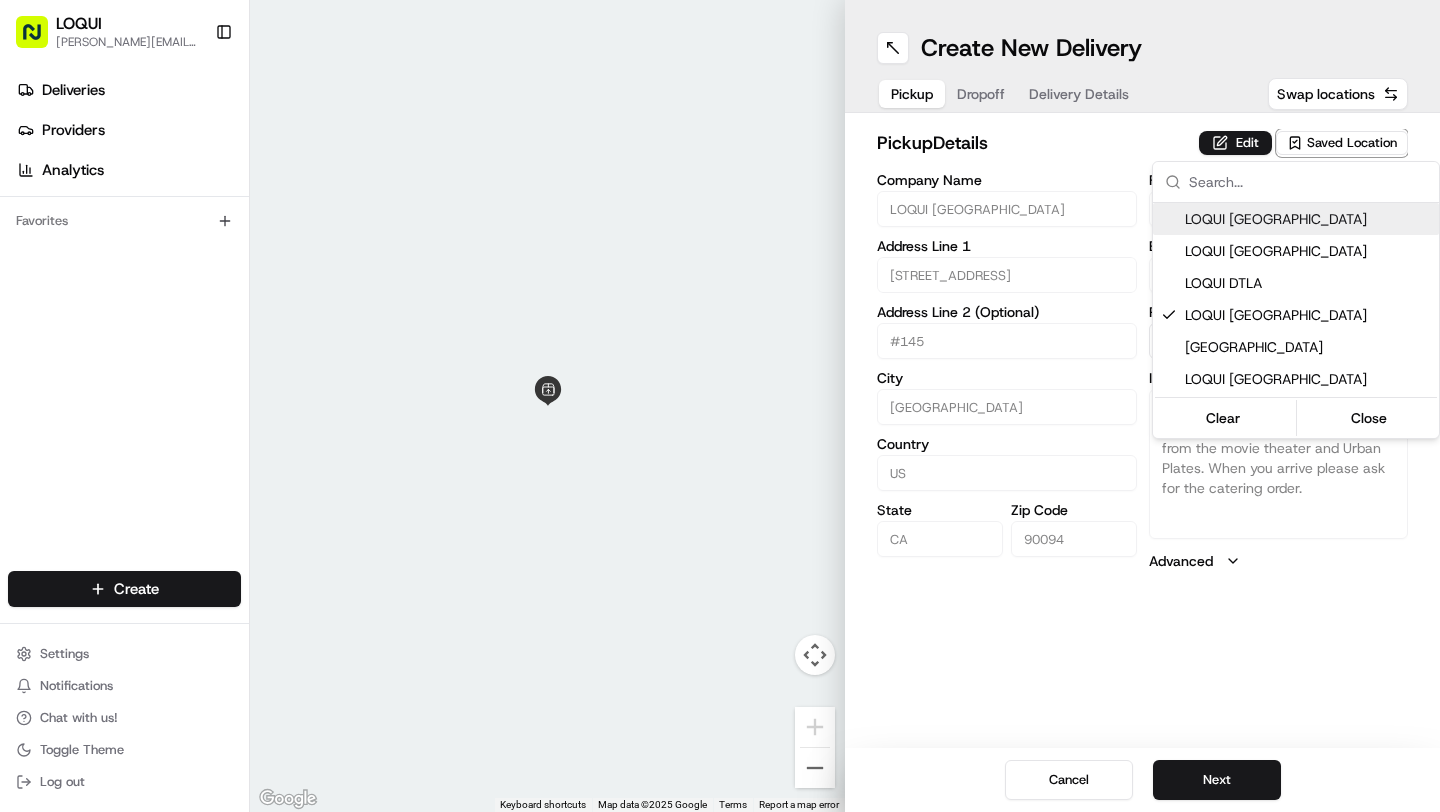click on "LOQUI [PERSON_NAME][EMAIL_ADDRESS][DOMAIN_NAME] Toggle Sidebar Deliveries Providers Analytics Favorites Main Menu Members & Organization Organization Users Roles Preferences Customization Tracking Orchestration Automations Dispatch Strategy Locations Pickup Locations Dropoff Locations Billing Billing Refund Requests Integrations Notification Triggers Webhooks API Keys Request Logs Create Settings Notifications Chat with us! Toggle Theme Log out ← Move left → Move right ↑ Move up ↓ Move down + Zoom in - Zoom out Home Jump left by 75% End Jump right by 75% Page Up Jump up by 75% Page Down Jump down by 75% Keyboard shortcuts Map Data Map data ©2025 Google Map data ©2025 Google 2 m  Click to toggle between metric and imperial units Terms Report a map error Create New Delivery Pickup Dropoff Delivery Details Swap locations pickup  Details  Edit Saved Location Company Name [GEOGRAPHIC_DATA] Address Line 1 [GEOGRAPHIC_DATA] Line 2 (Optional) #[GEOGRAPHIC_DATA] Country [GEOGRAPHIC_DATA] State [US_STATE] Zip Code 90094 US" at bounding box center [720, 406] 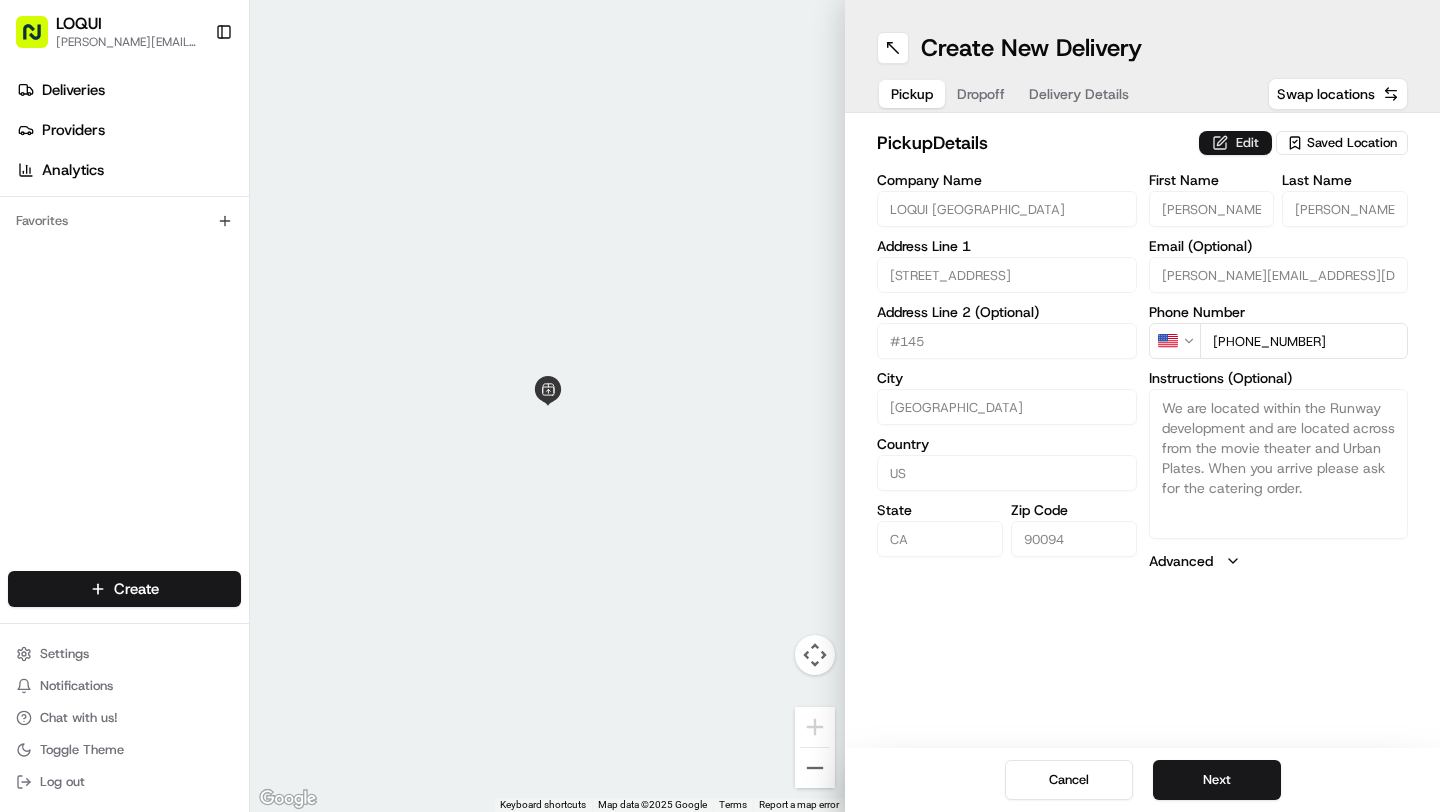 click on "Edit" at bounding box center (1235, 143) 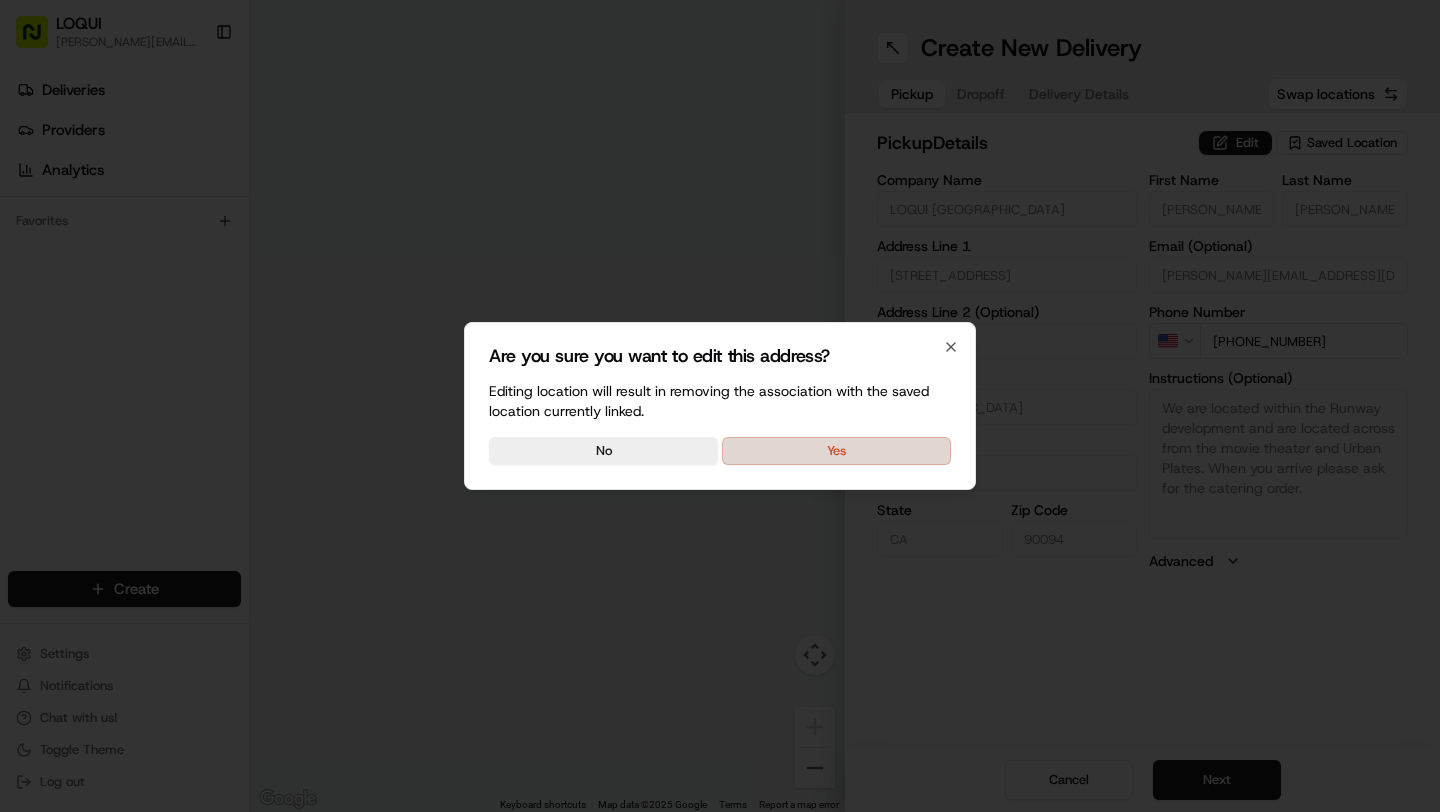 click on "Yes" at bounding box center (836, 451) 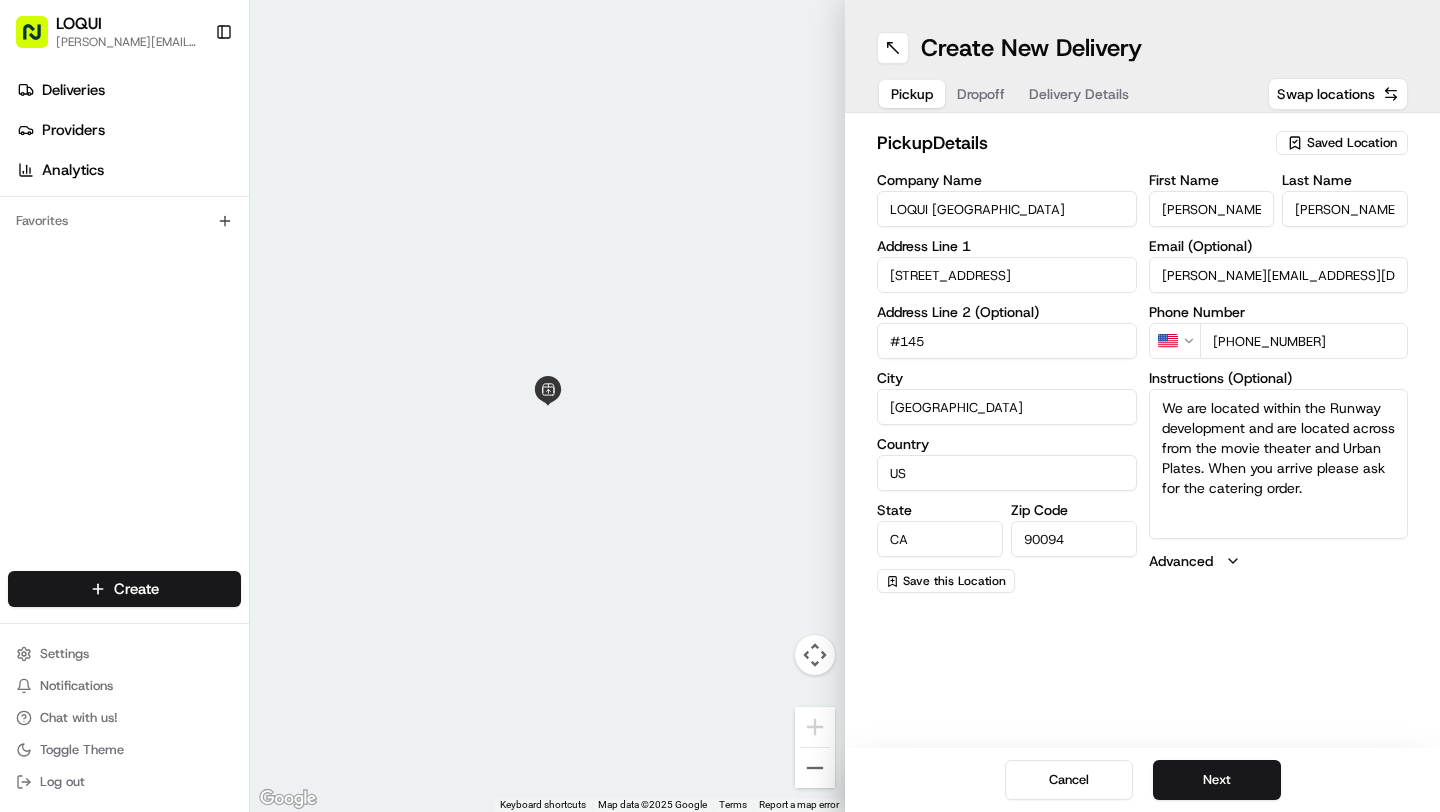 click on "[PERSON_NAME]" at bounding box center [1212, 209] 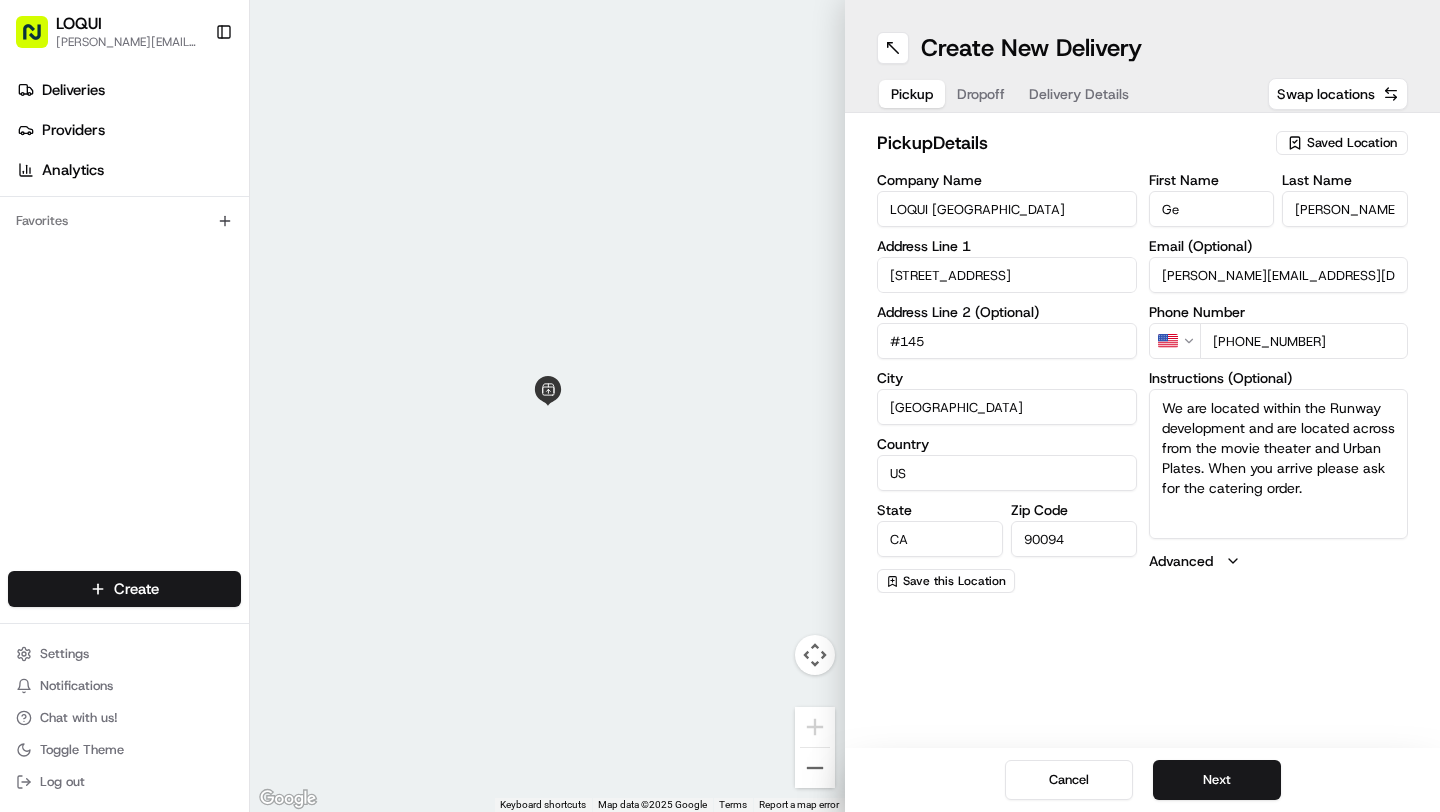 type on "G" 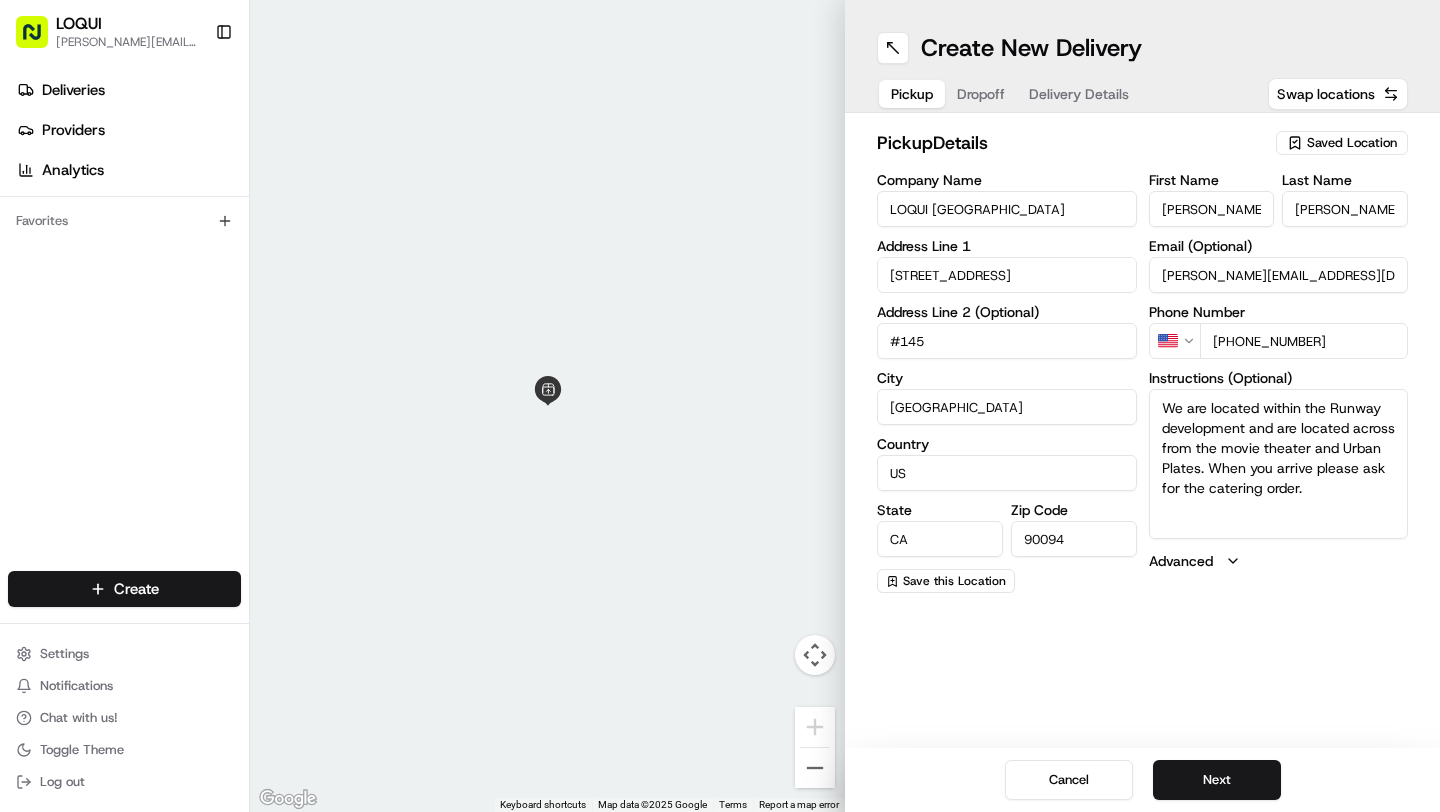 type on "[PERSON_NAME]" 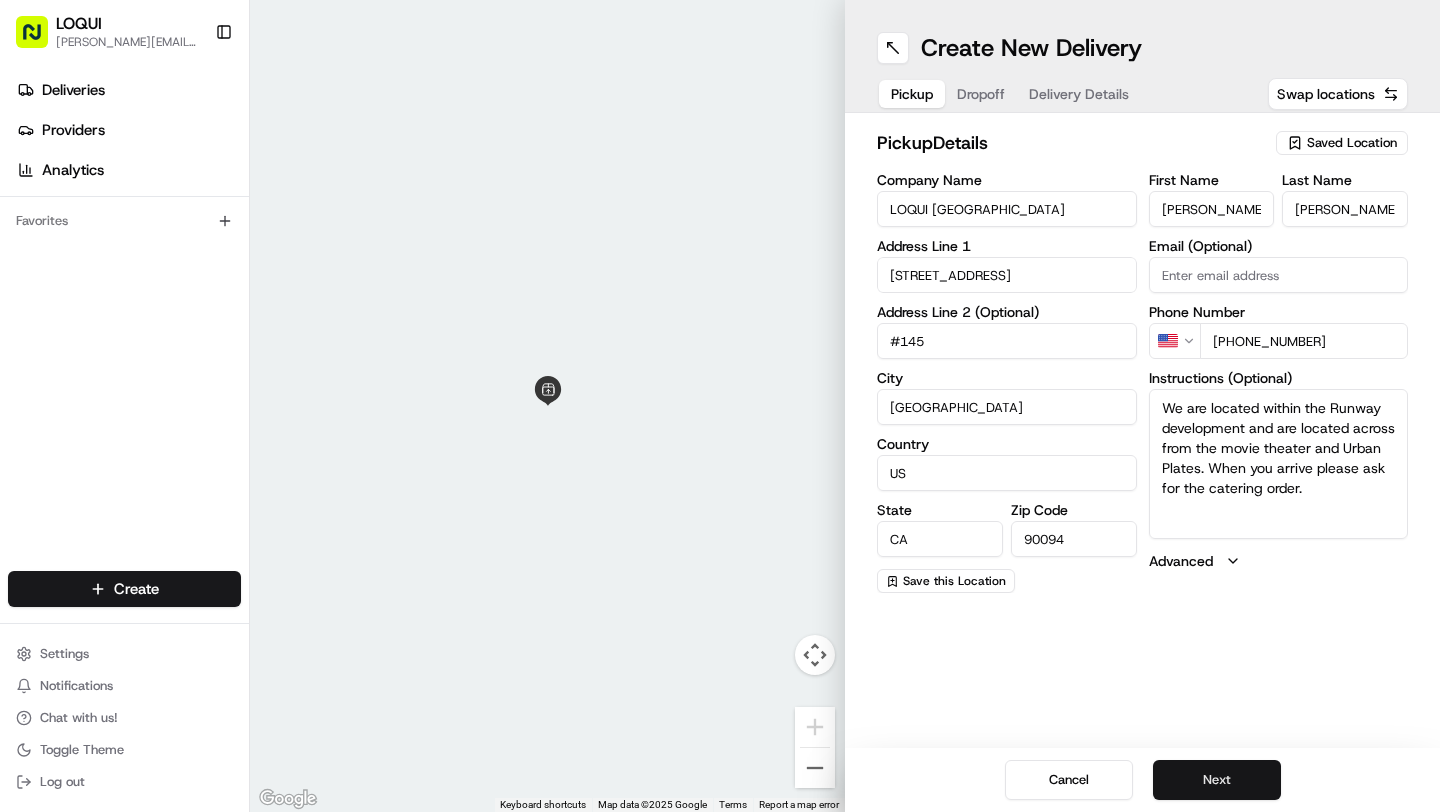 type 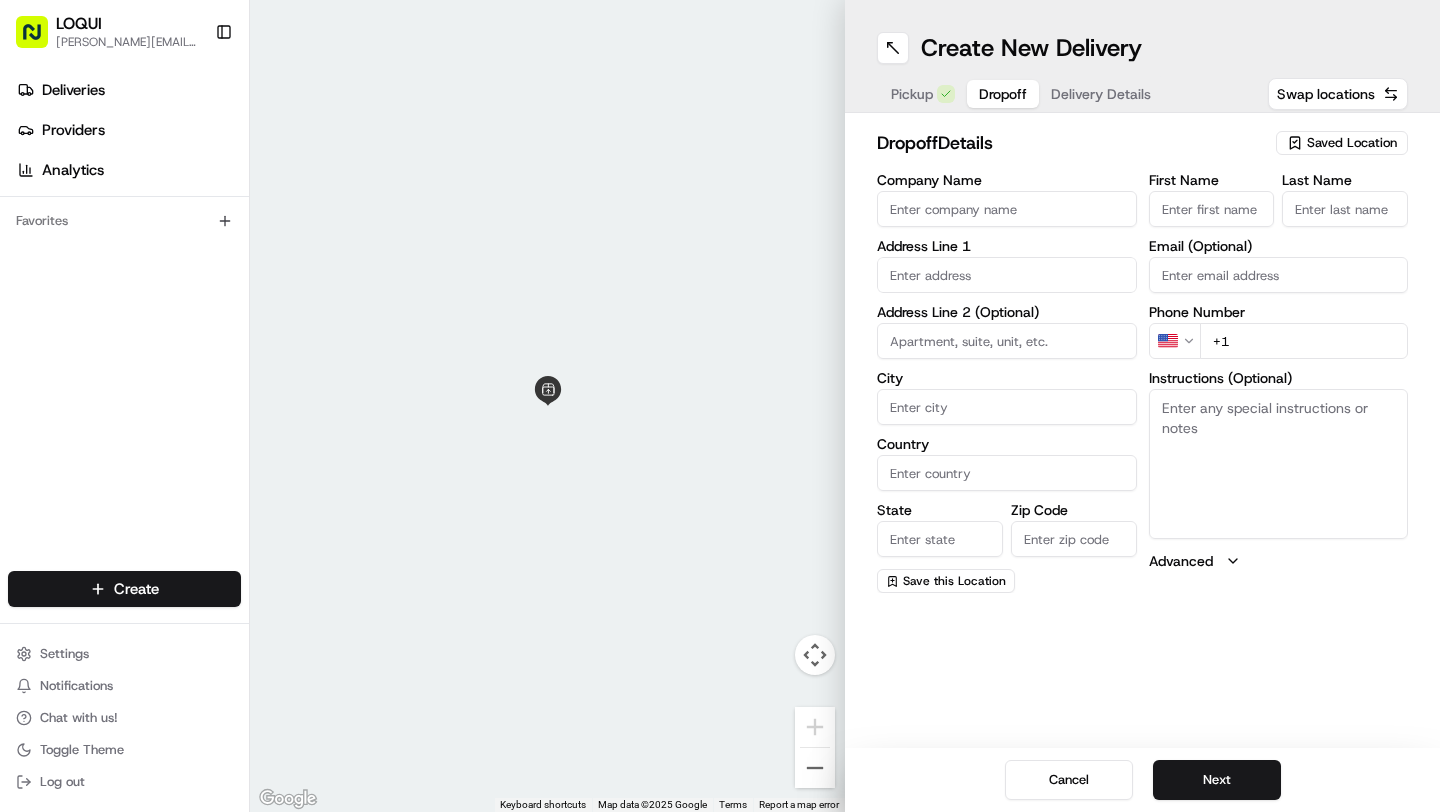 click on "Company Name" at bounding box center [1007, 209] 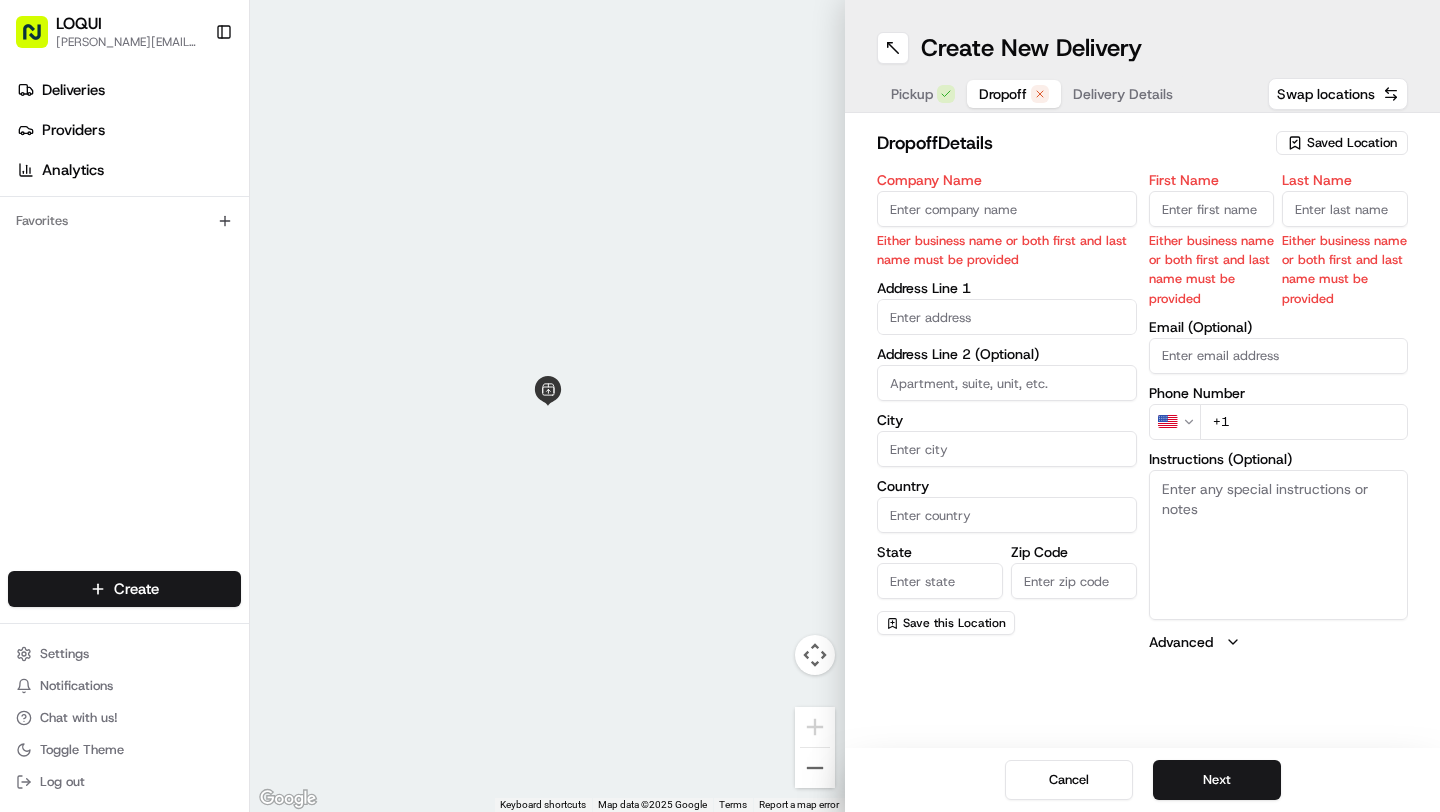 click on "First Name" at bounding box center [1212, 209] 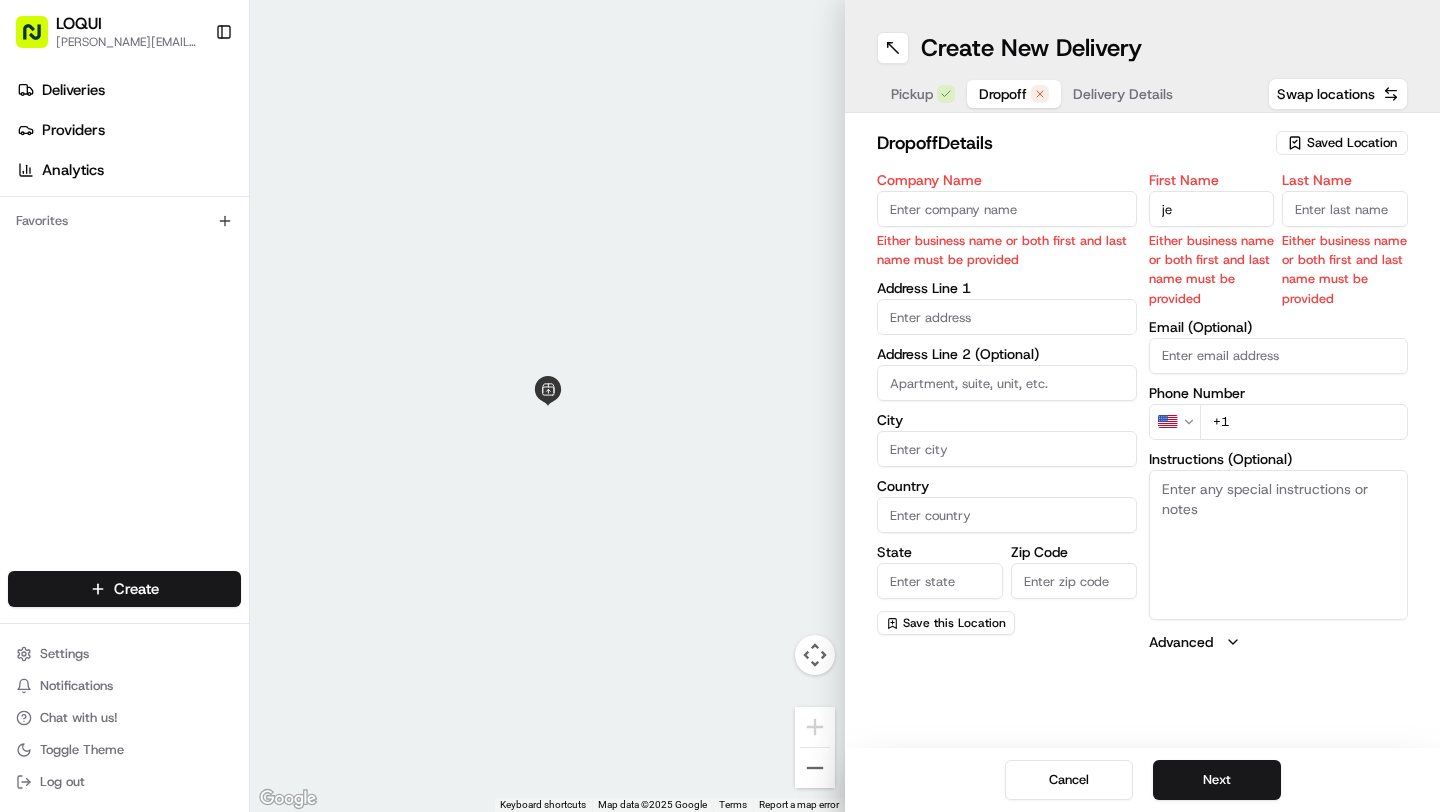type on "j" 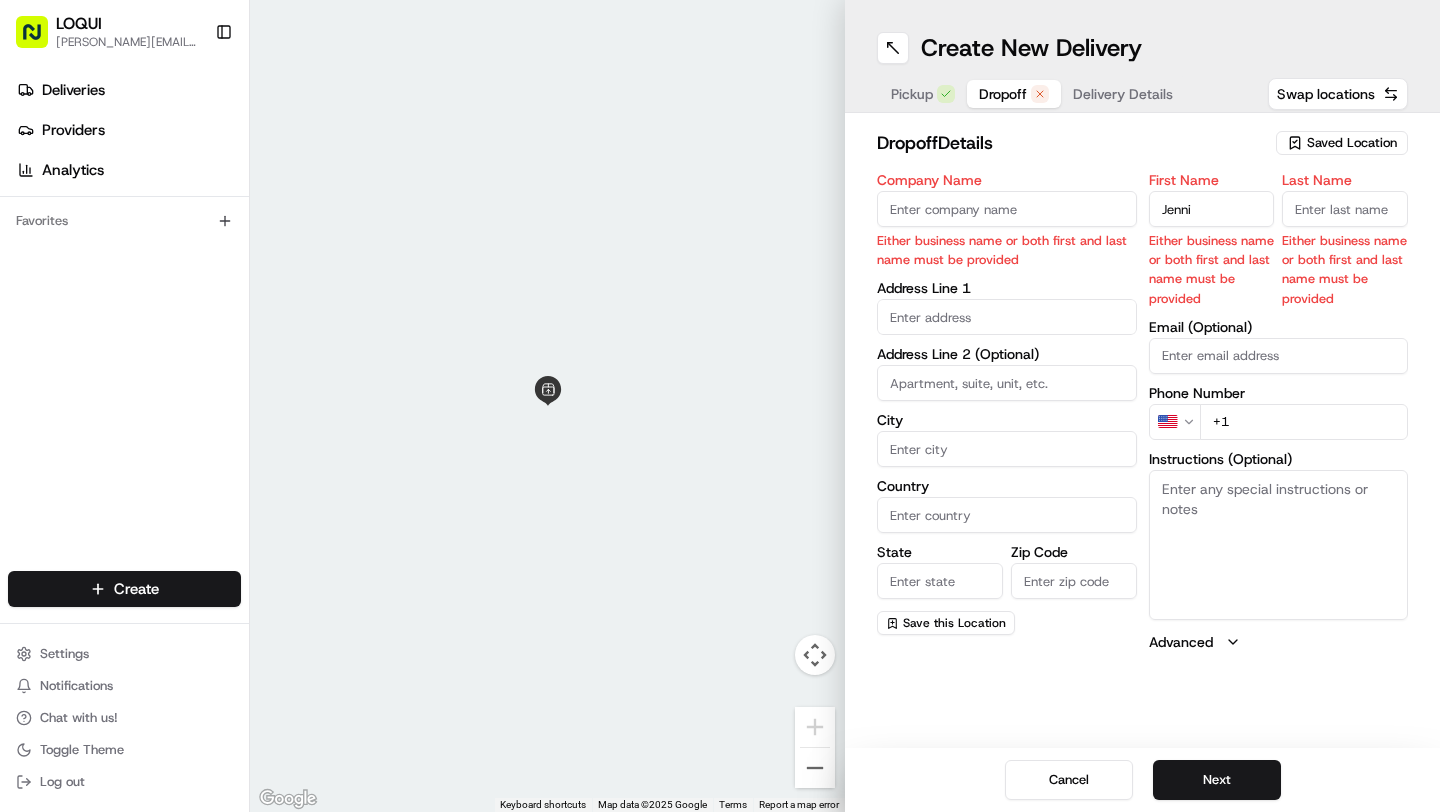 type on "Jenni" 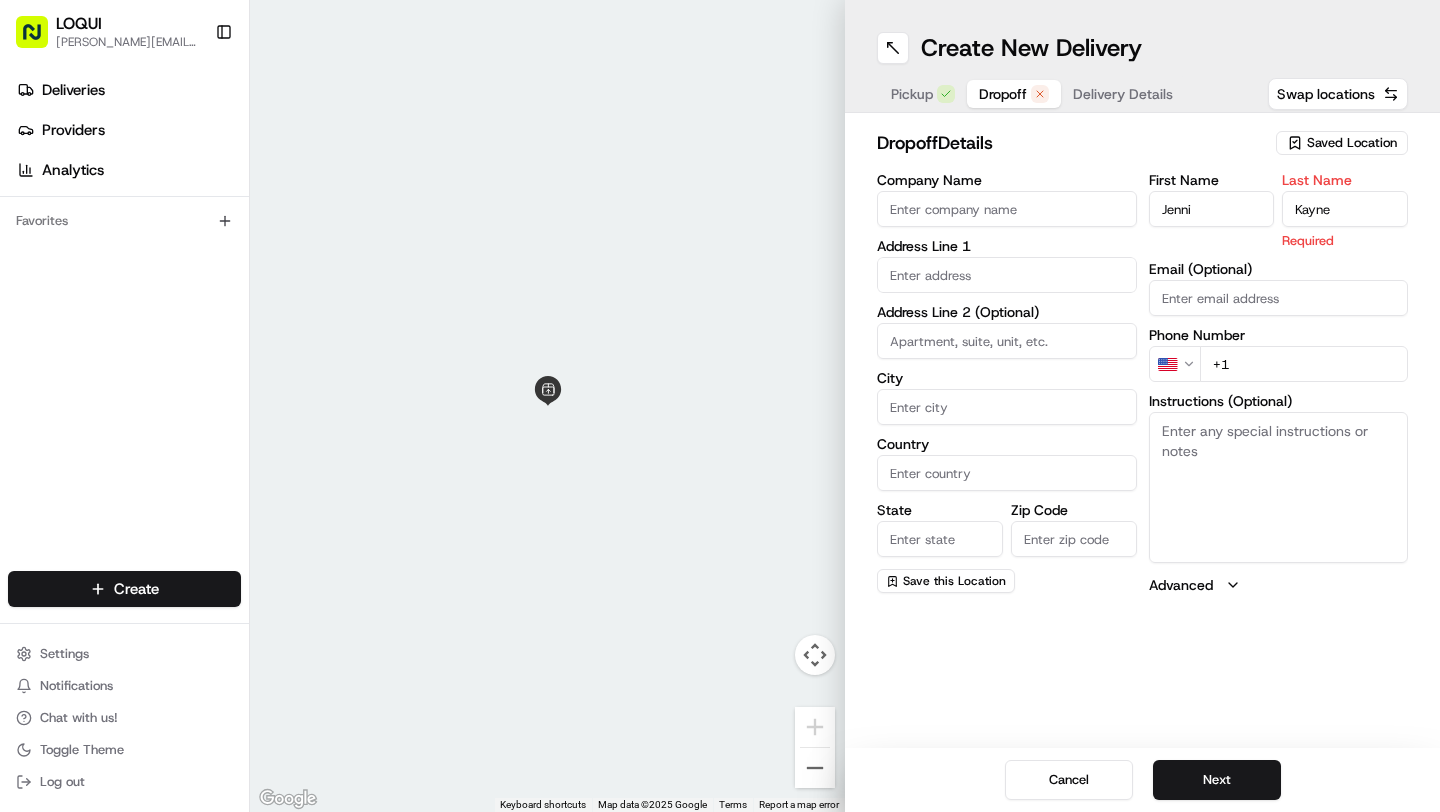 type on "Kayne" 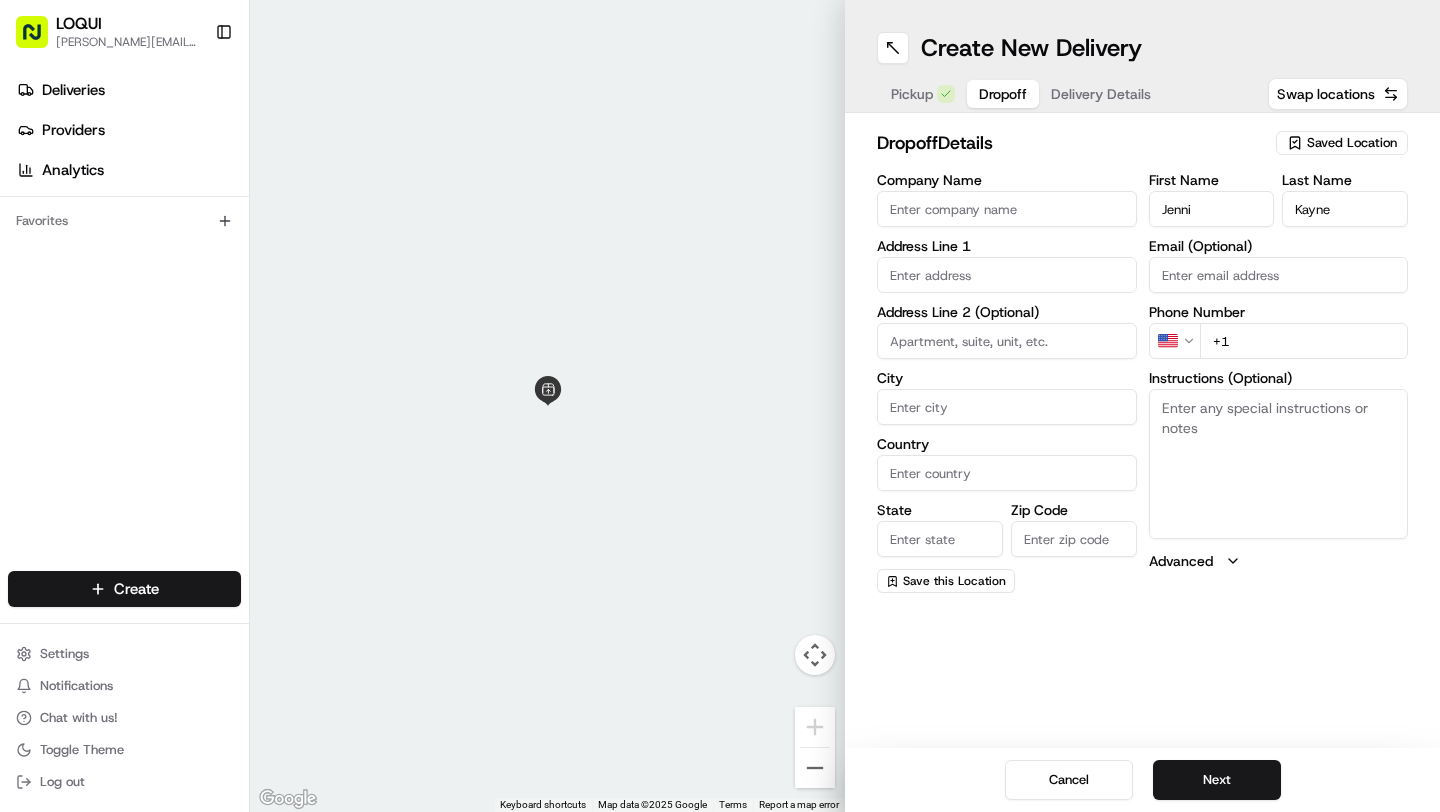 click on "Email (Optional)" at bounding box center (1279, 275) 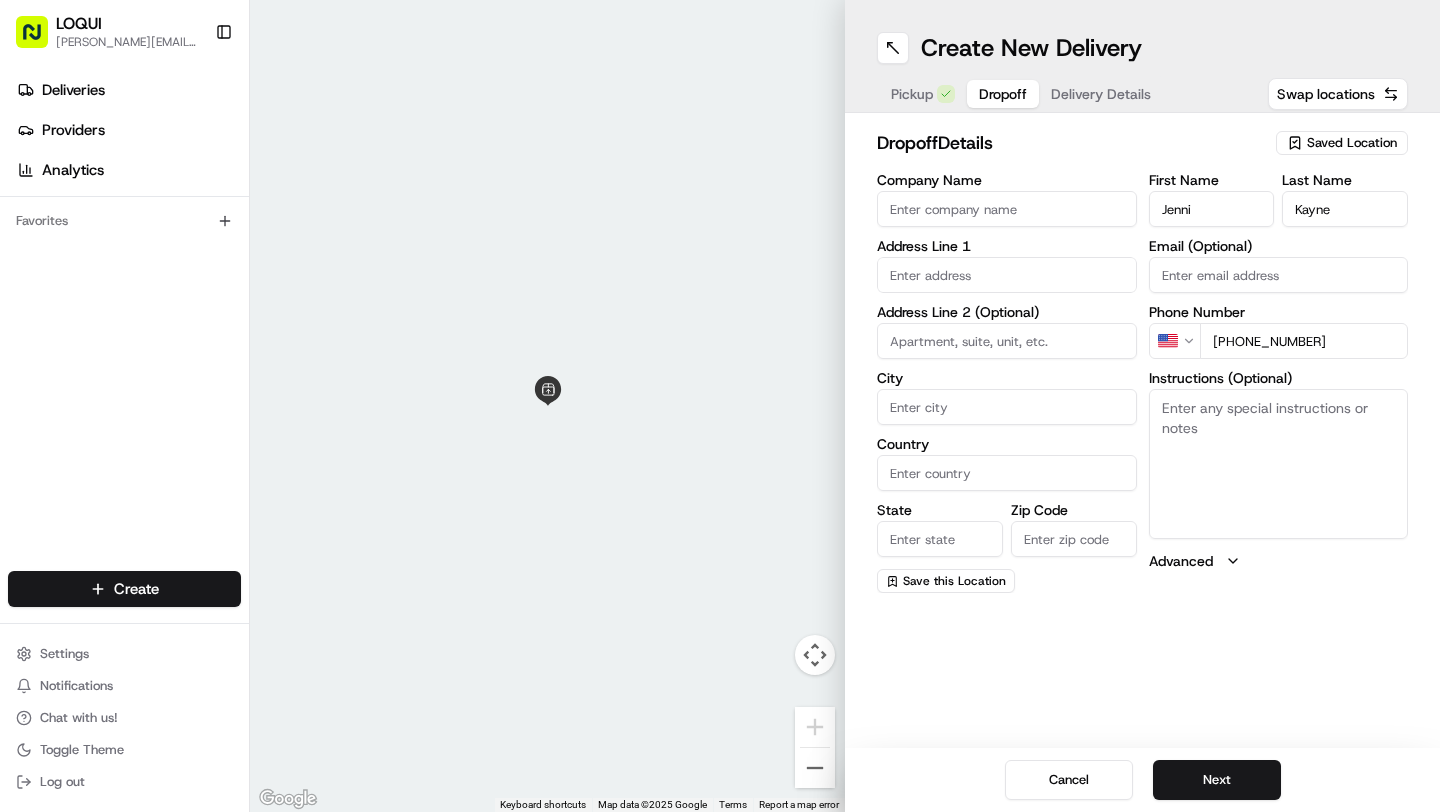 type on "[PHONE_NUMBER]" 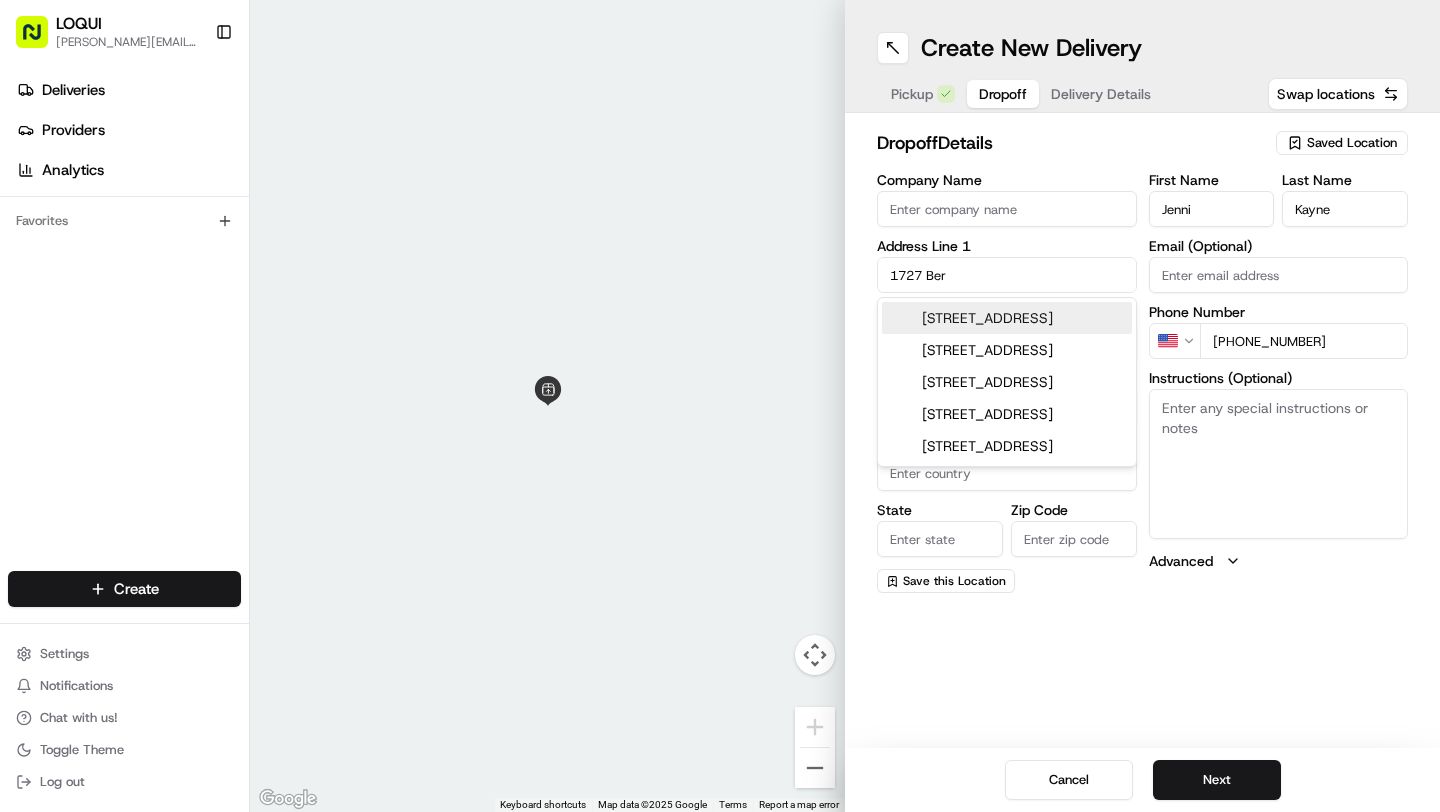 click on "[STREET_ADDRESS]" at bounding box center [1007, 318] 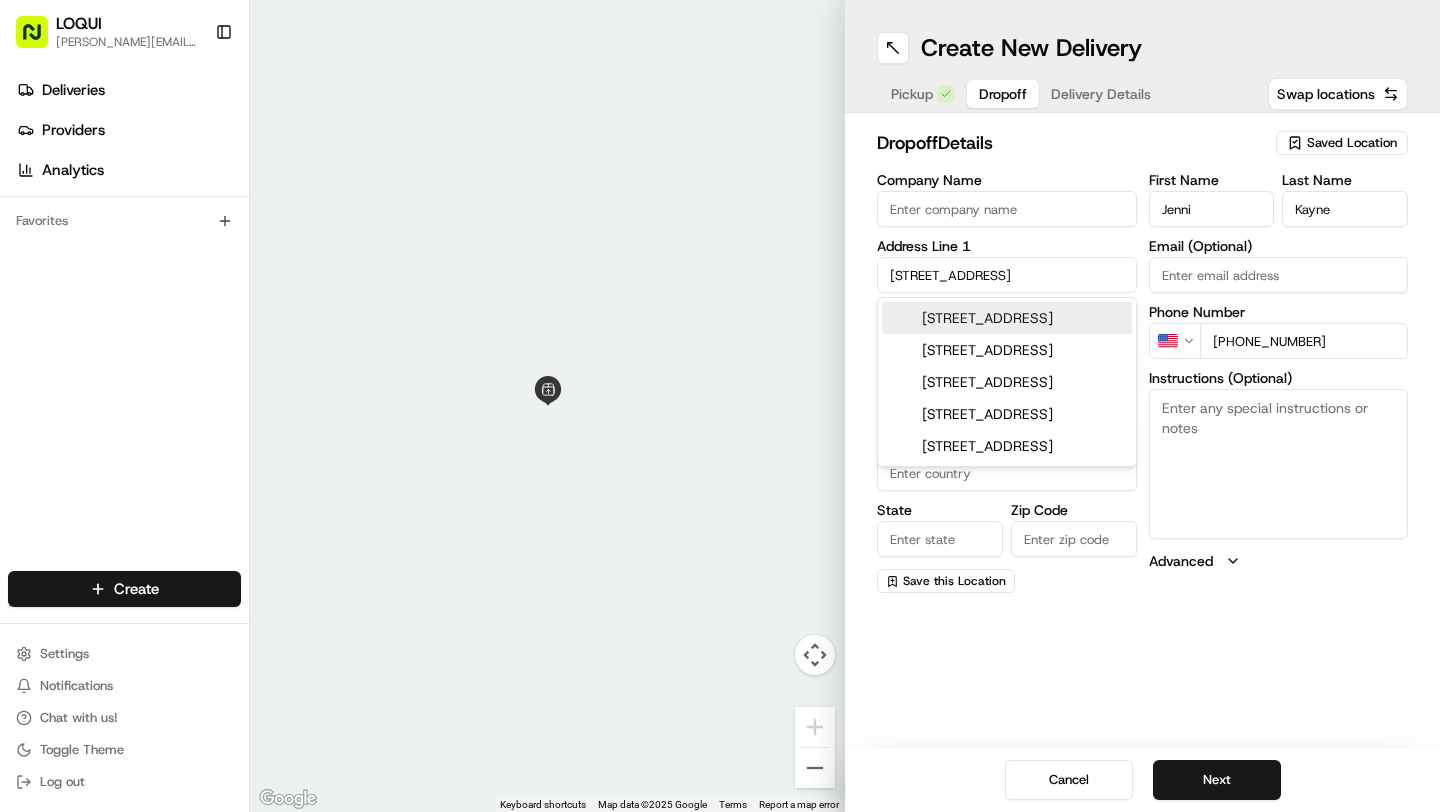 type on "[STREET_ADDRESS]" 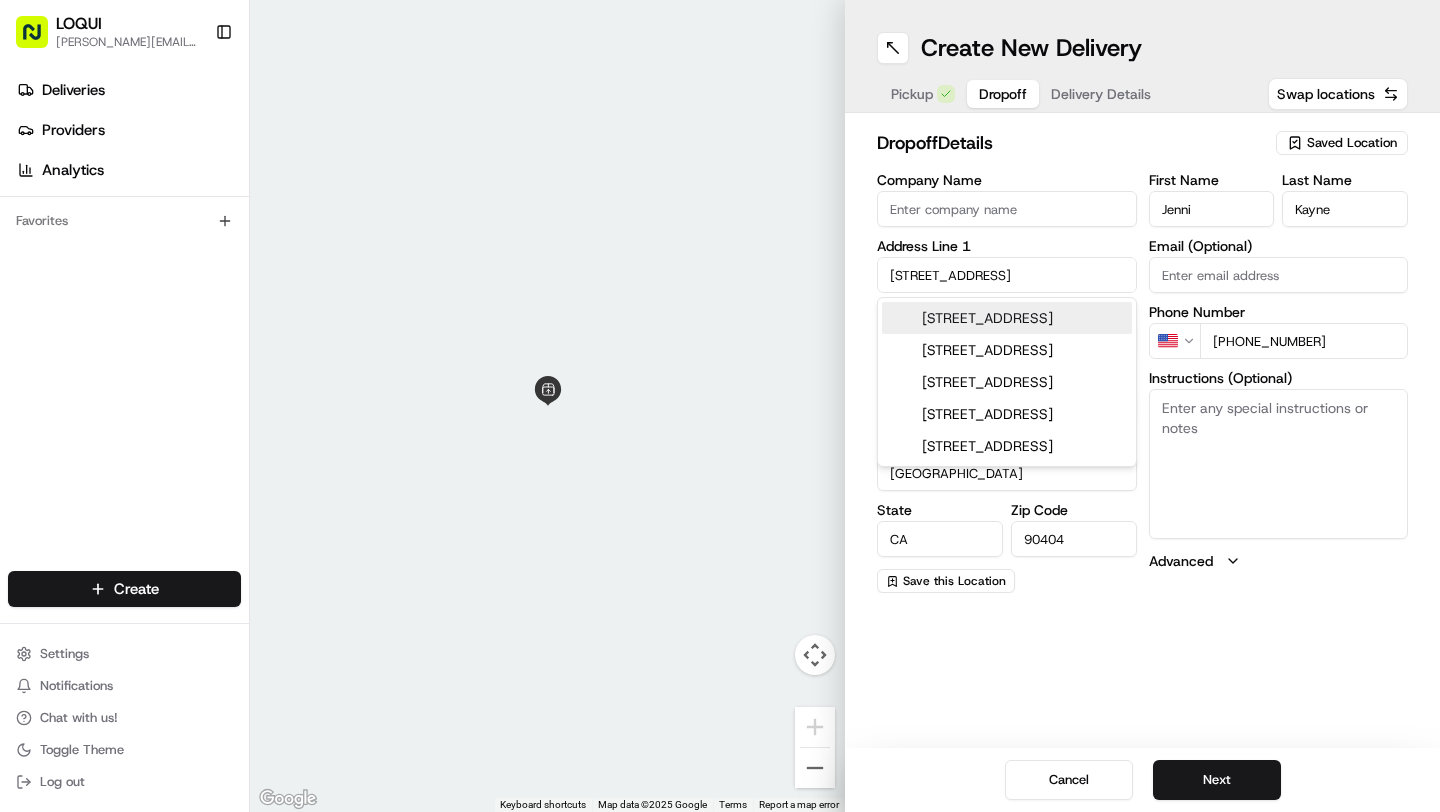 type on "[STREET_ADDRESS]" 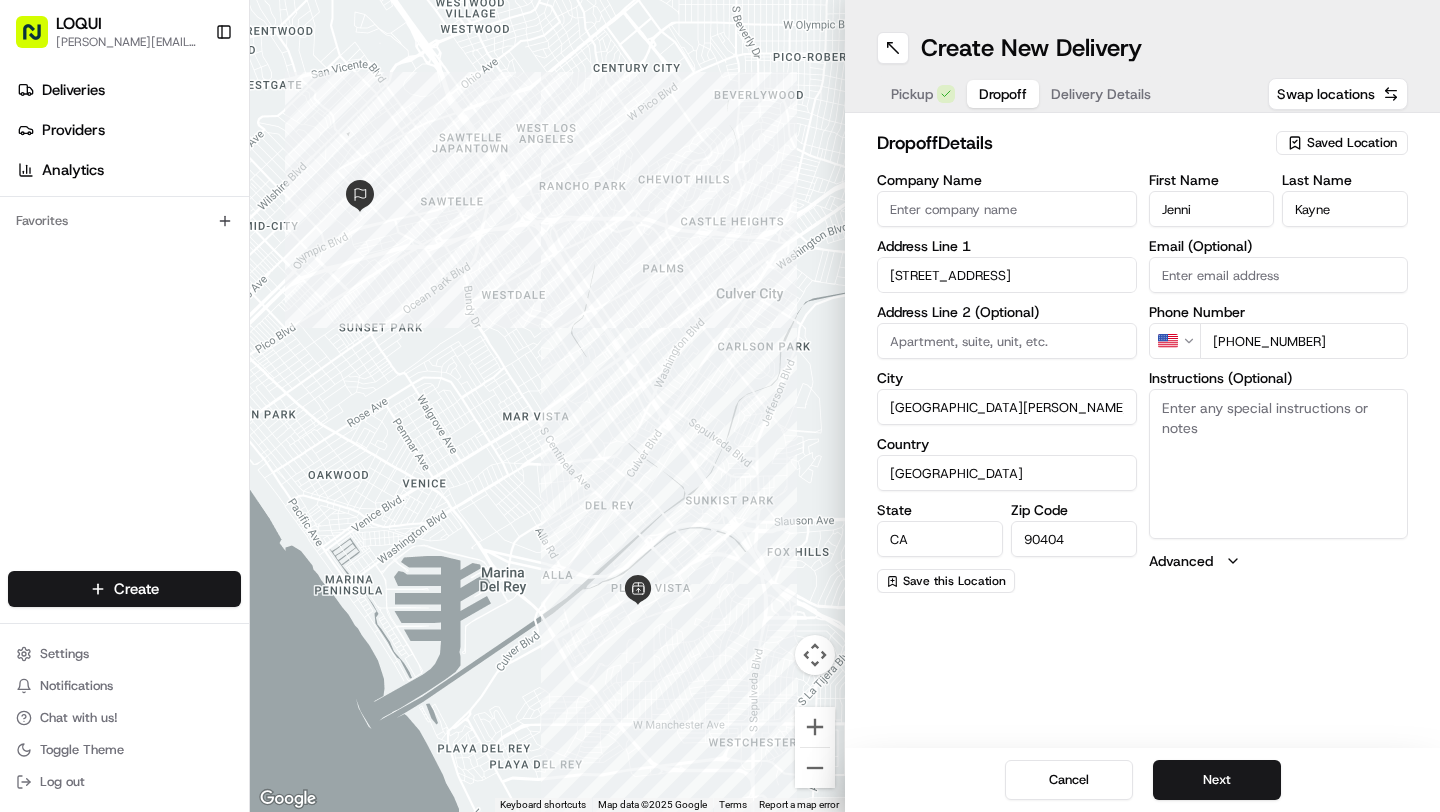 click on "Instructions (Optional)" at bounding box center [1279, 464] 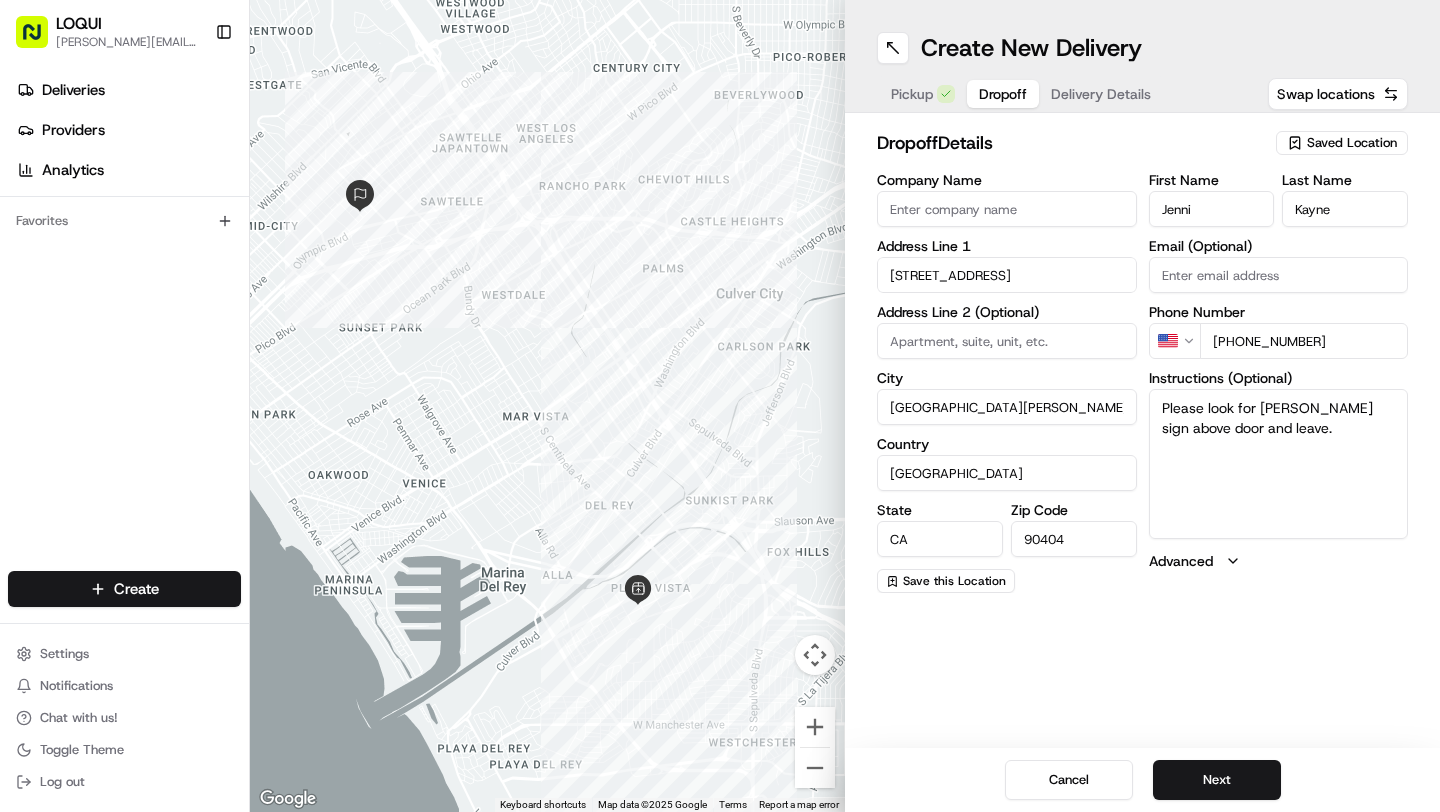 click on "Please look for [PERSON_NAME] sign above door and leave." at bounding box center [1279, 464] 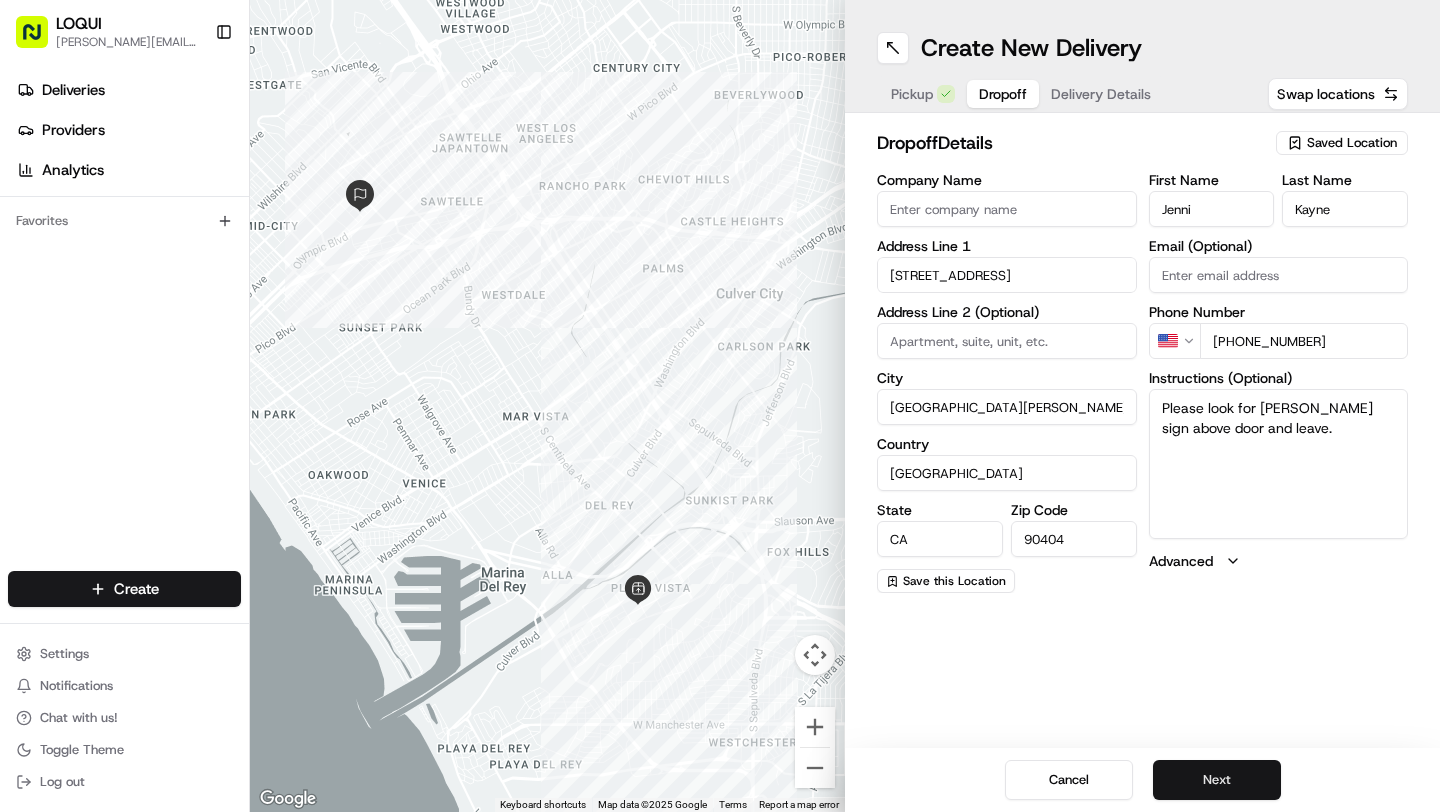 type on "Please look for [PERSON_NAME] sign above door and leave." 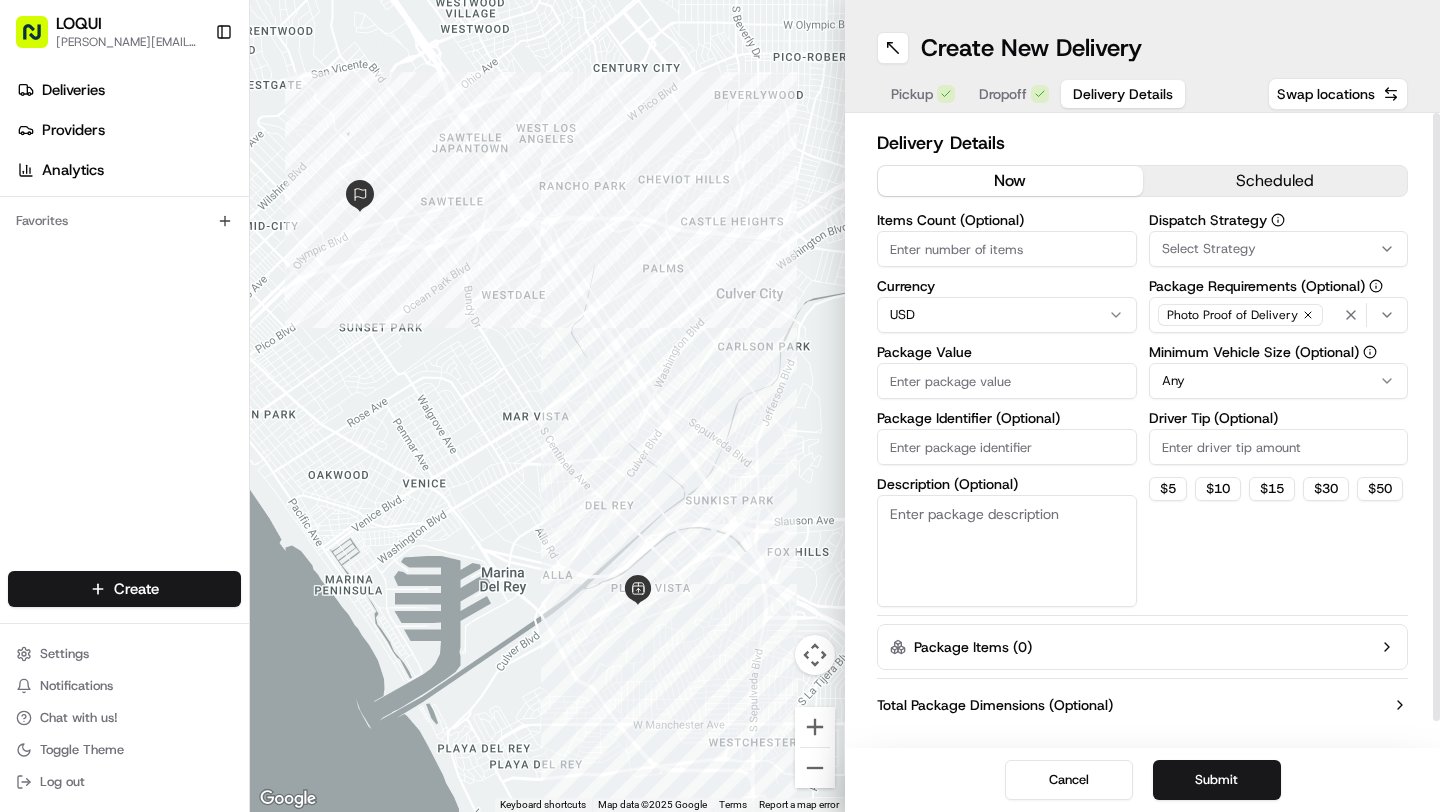 click on "Items Count (Optional) Currency USD Package Value Package Identifier (Optional) Description (Optional)" at bounding box center [1007, 410] 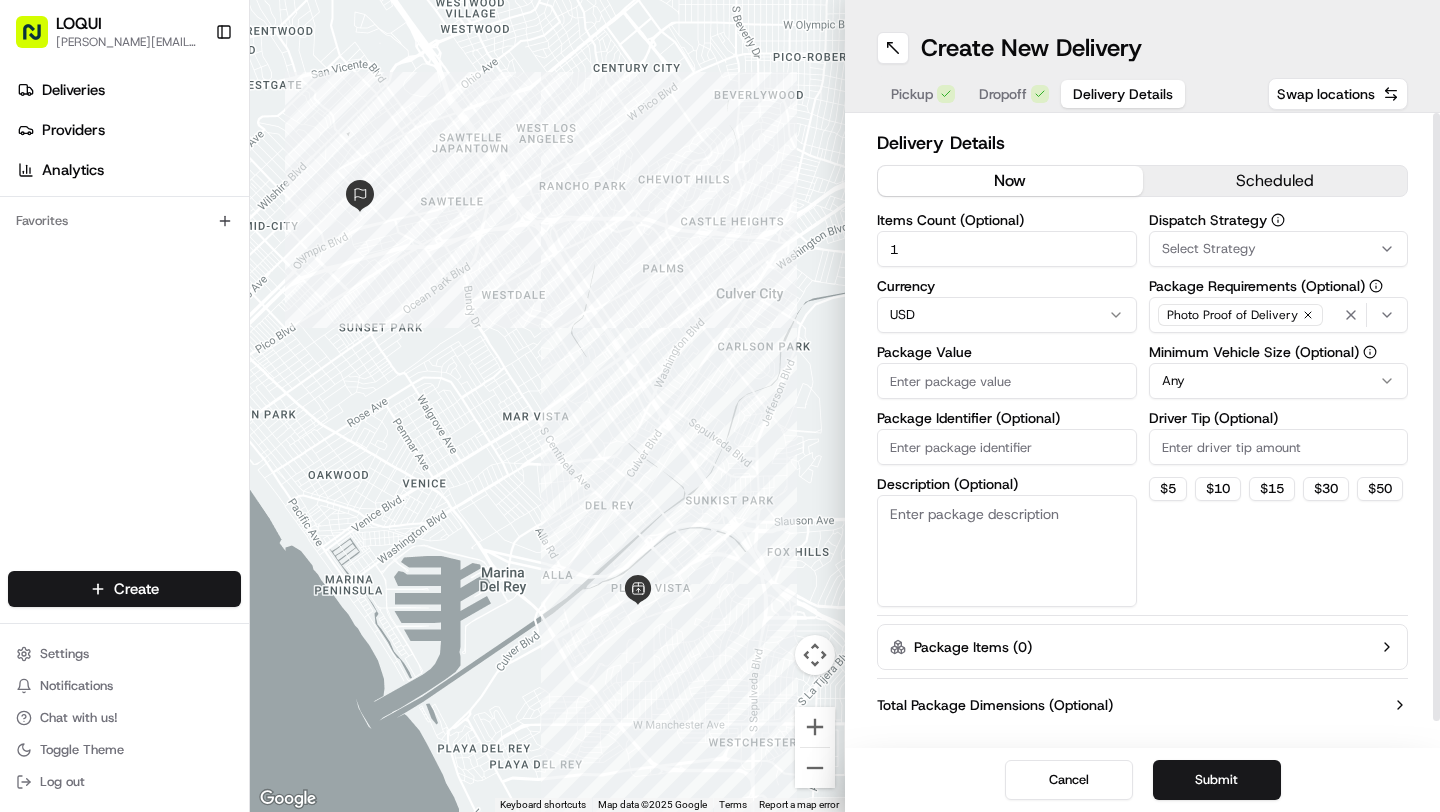type on "1" 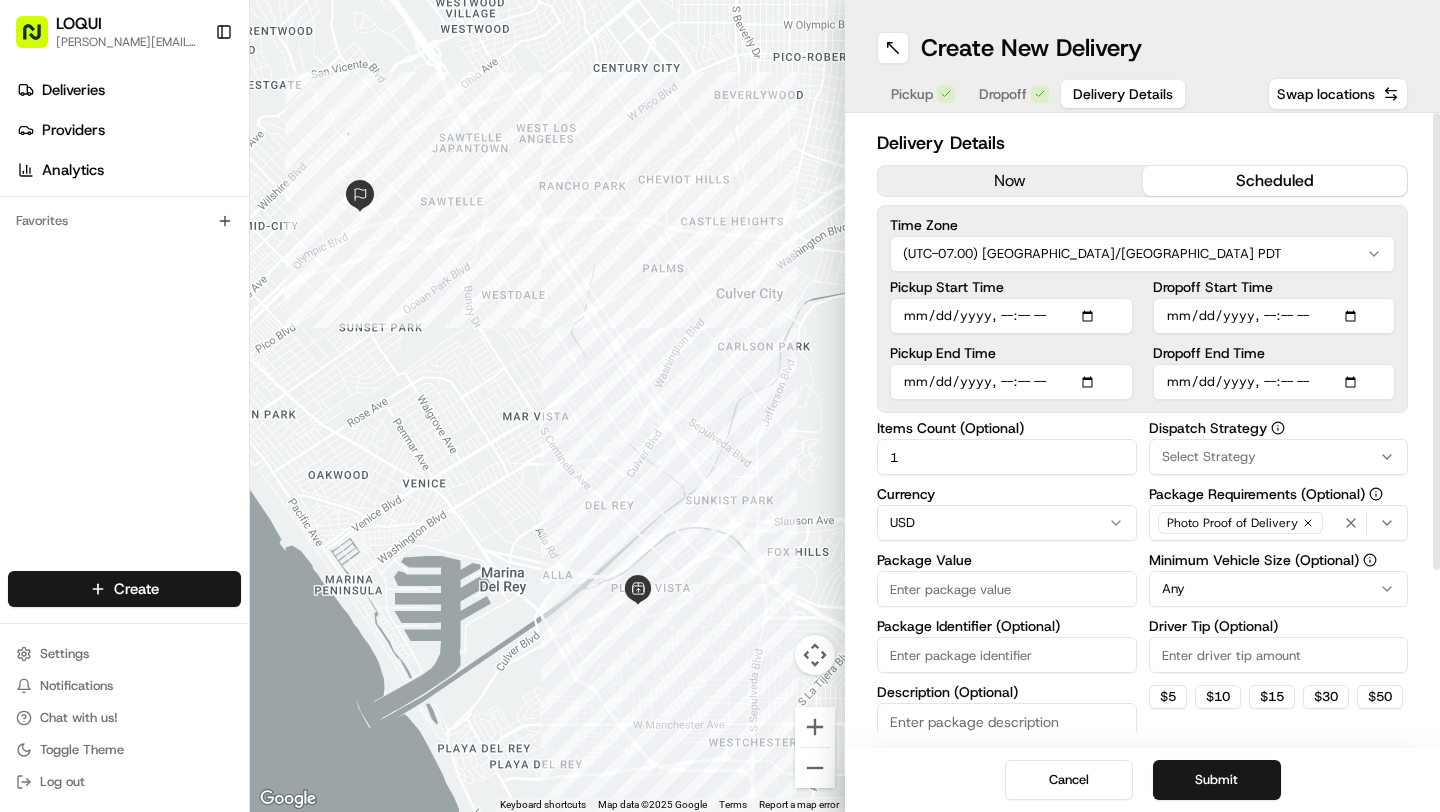 click on "scheduled" at bounding box center (1275, 181) 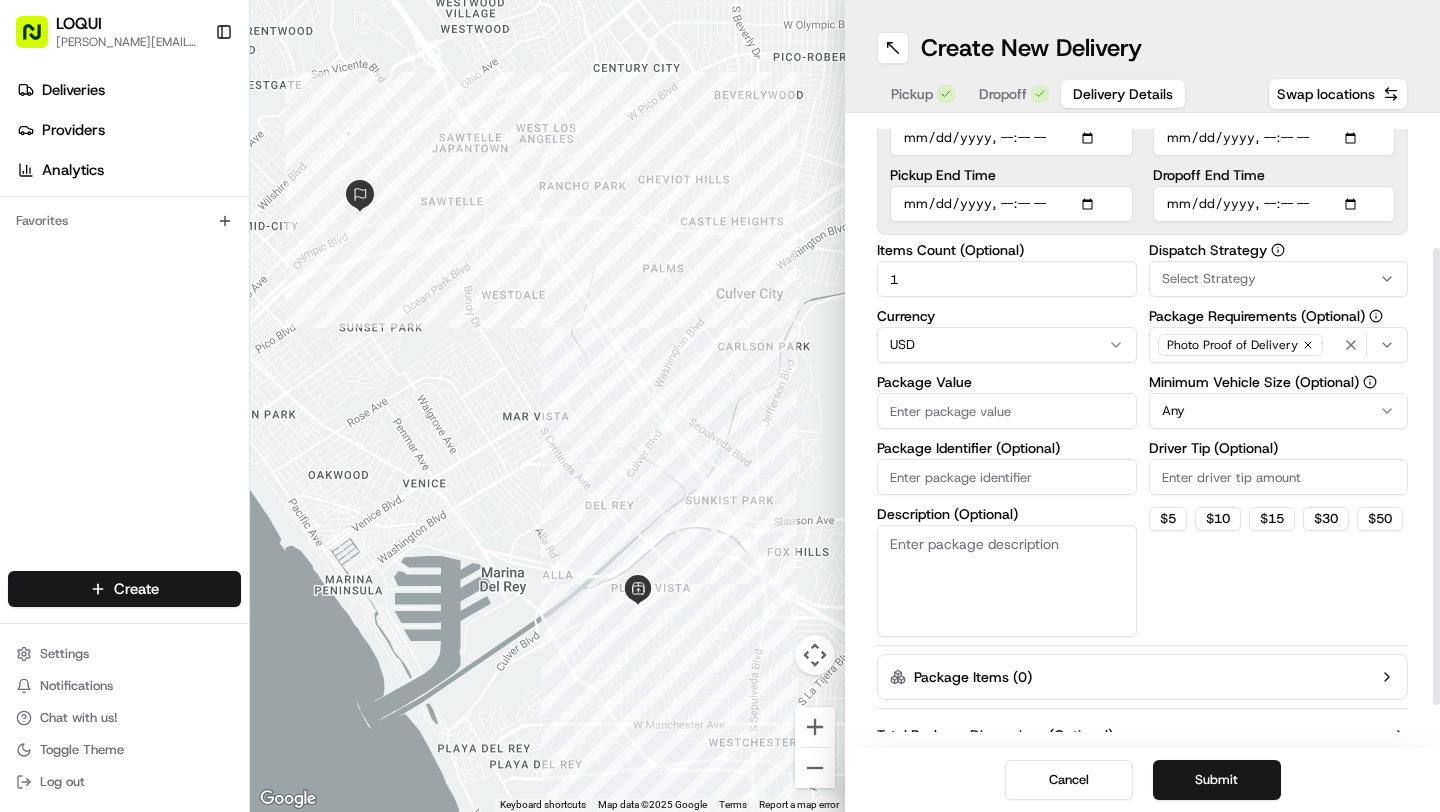 scroll, scrollTop: 235, scrollLeft: 0, axis: vertical 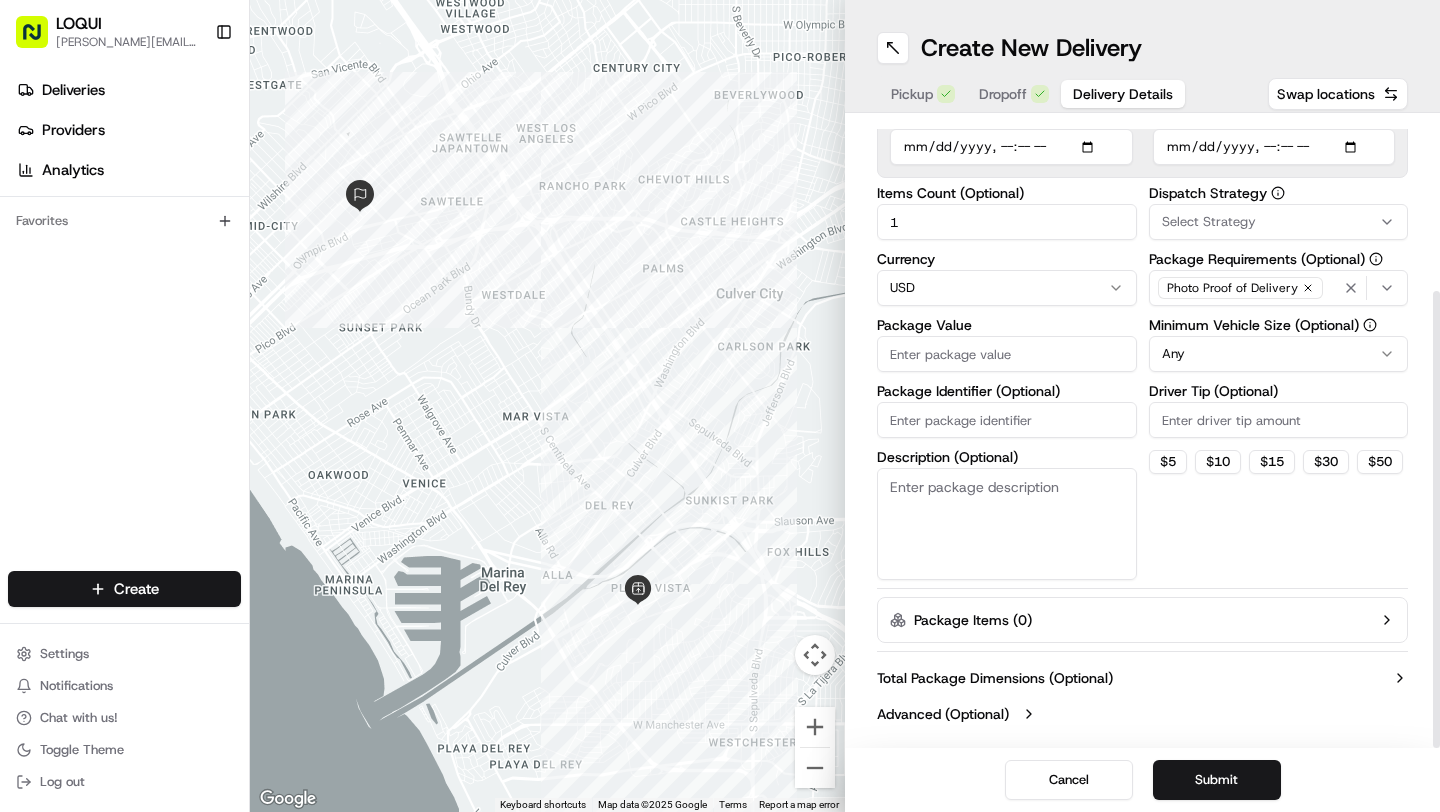 click on "Package Value" at bounding box center [1007, 354] 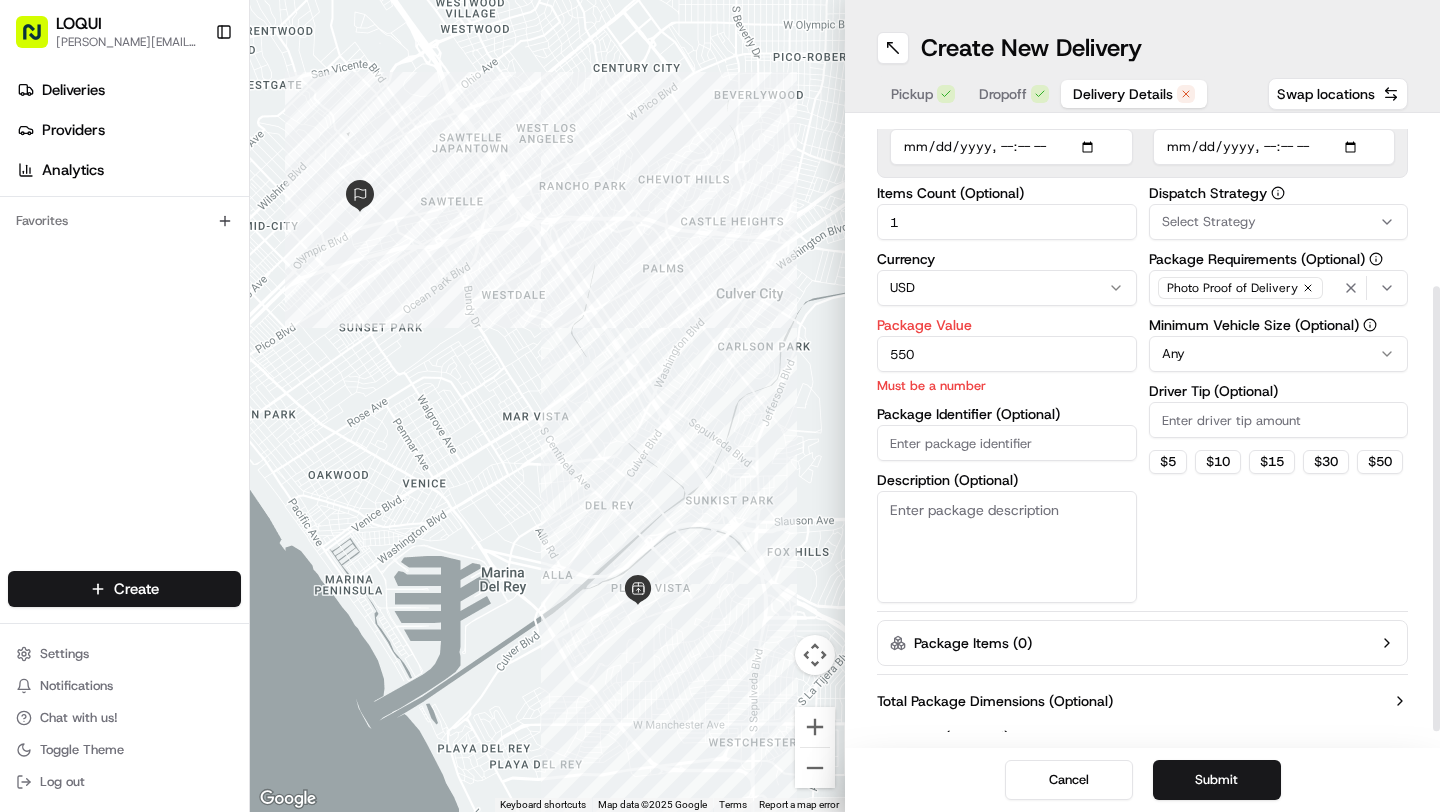 type on "550" 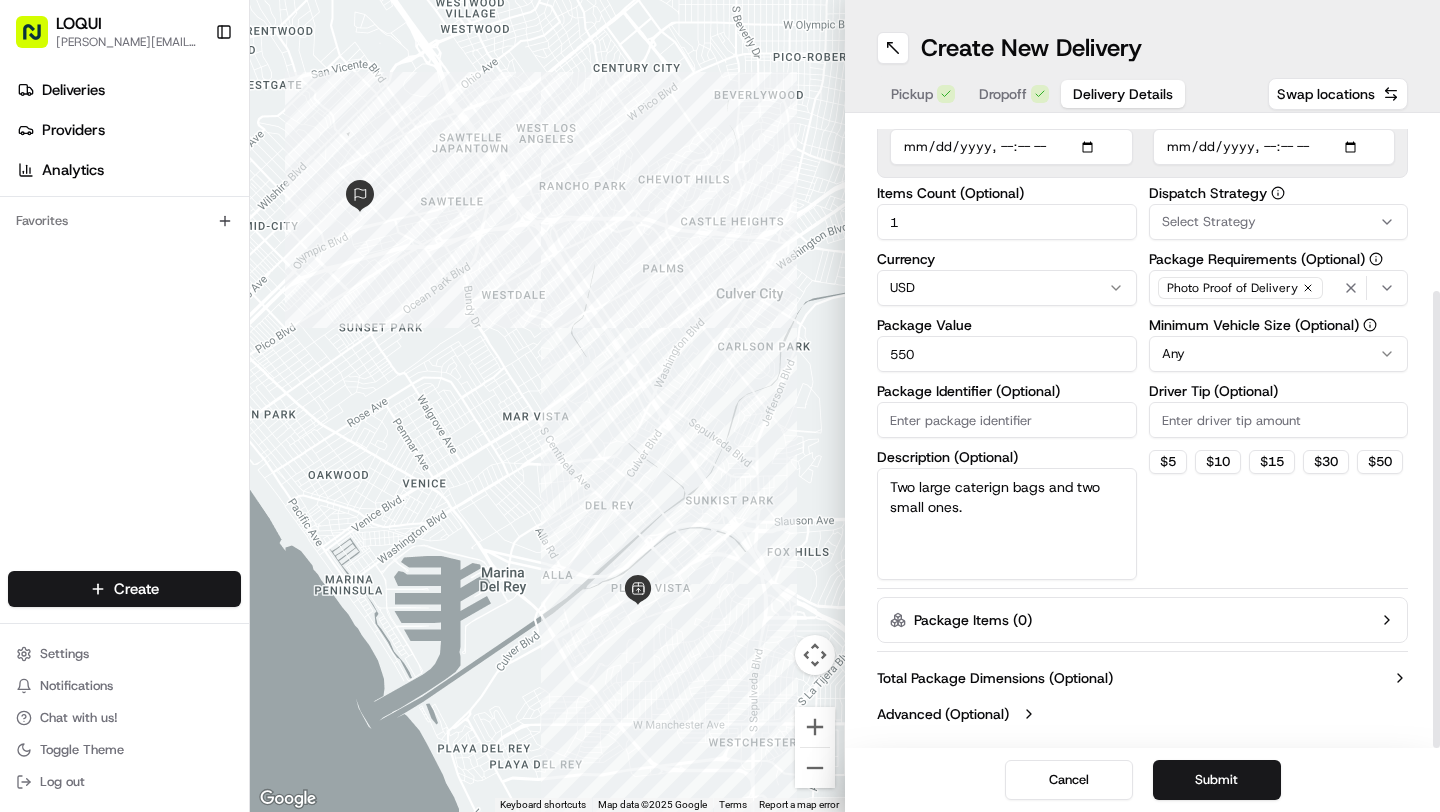 click on "Two large caterign bags and two small ones." at bounding box center [1007, 524] 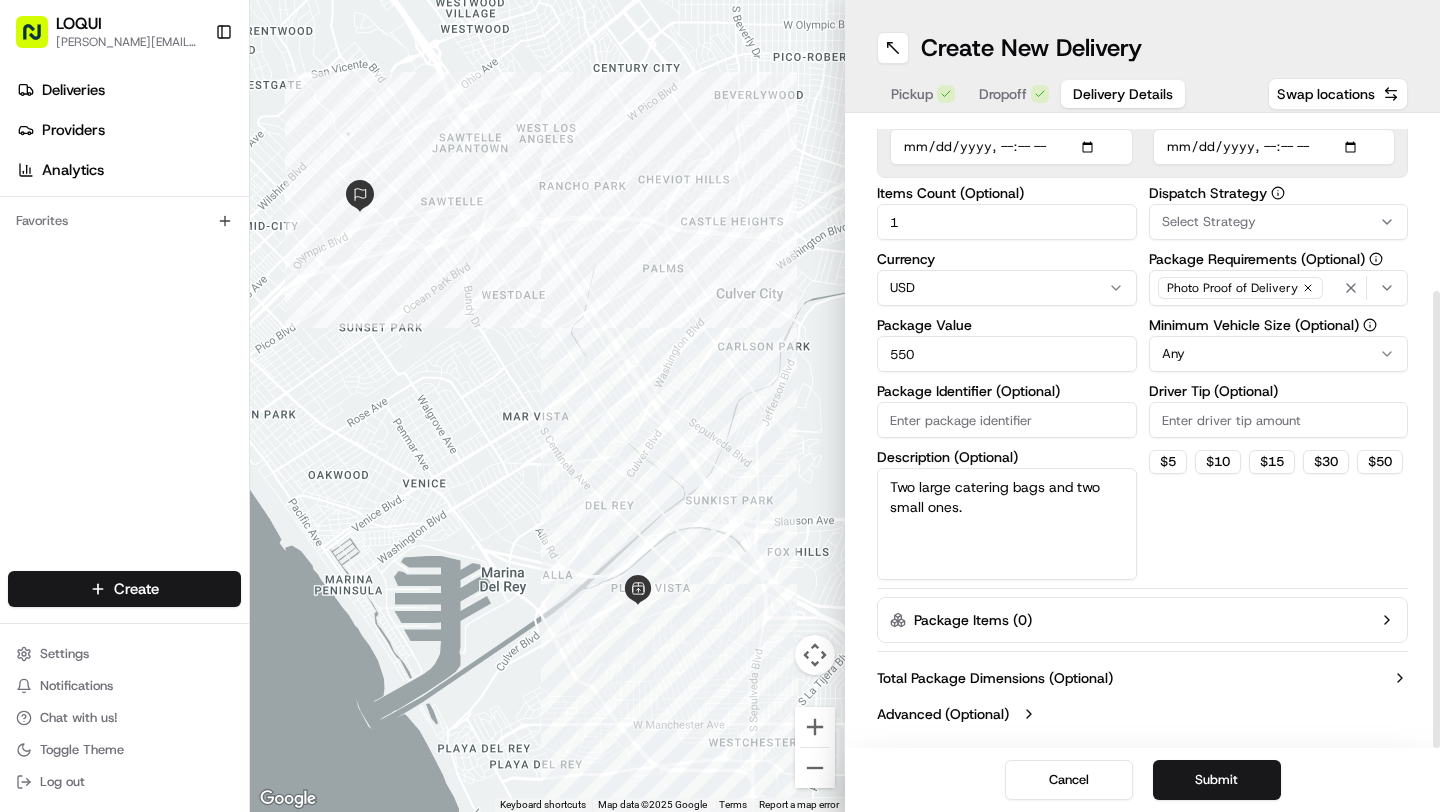click on "Two large catering bags and two small ones." at bounding box center (1007, 524) 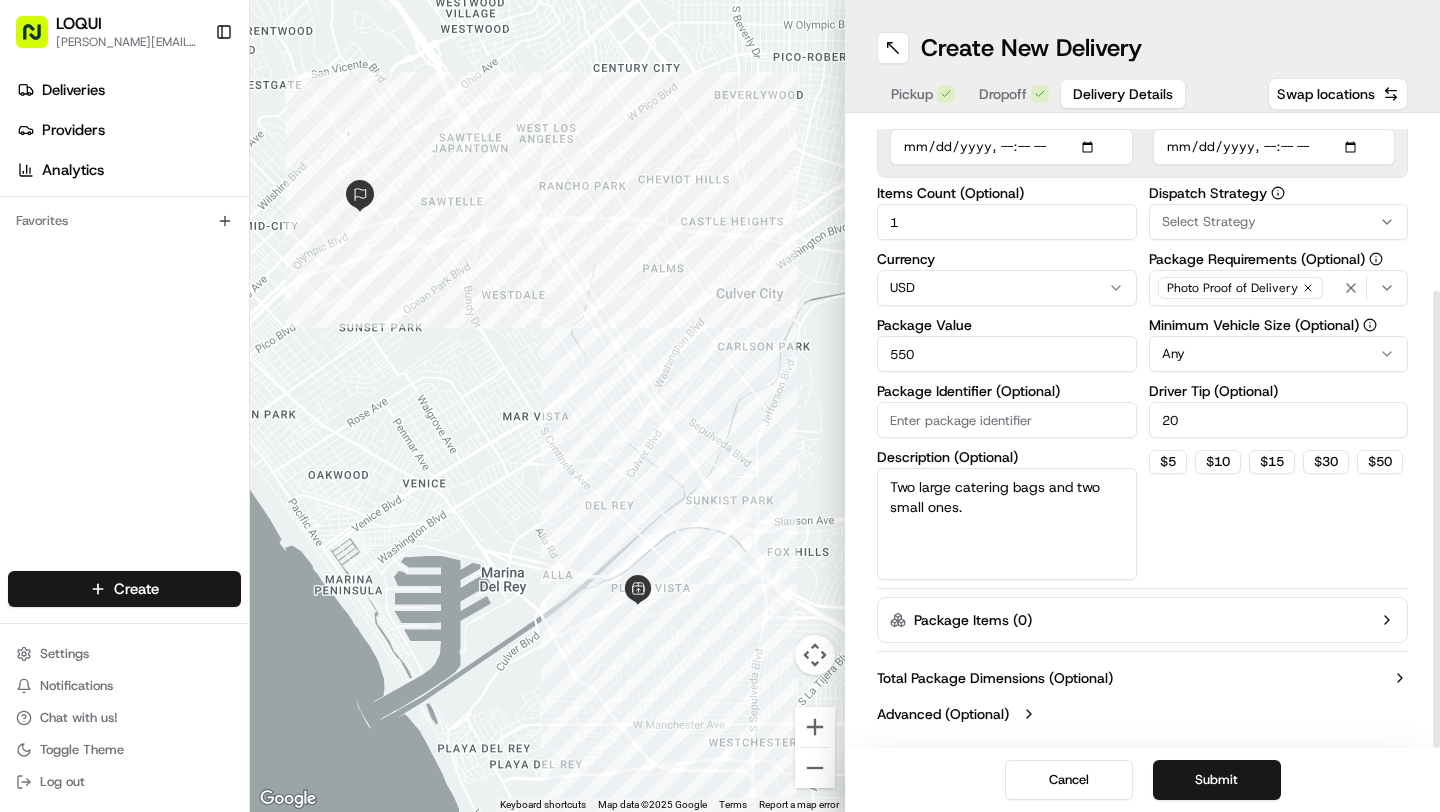 type on "20" 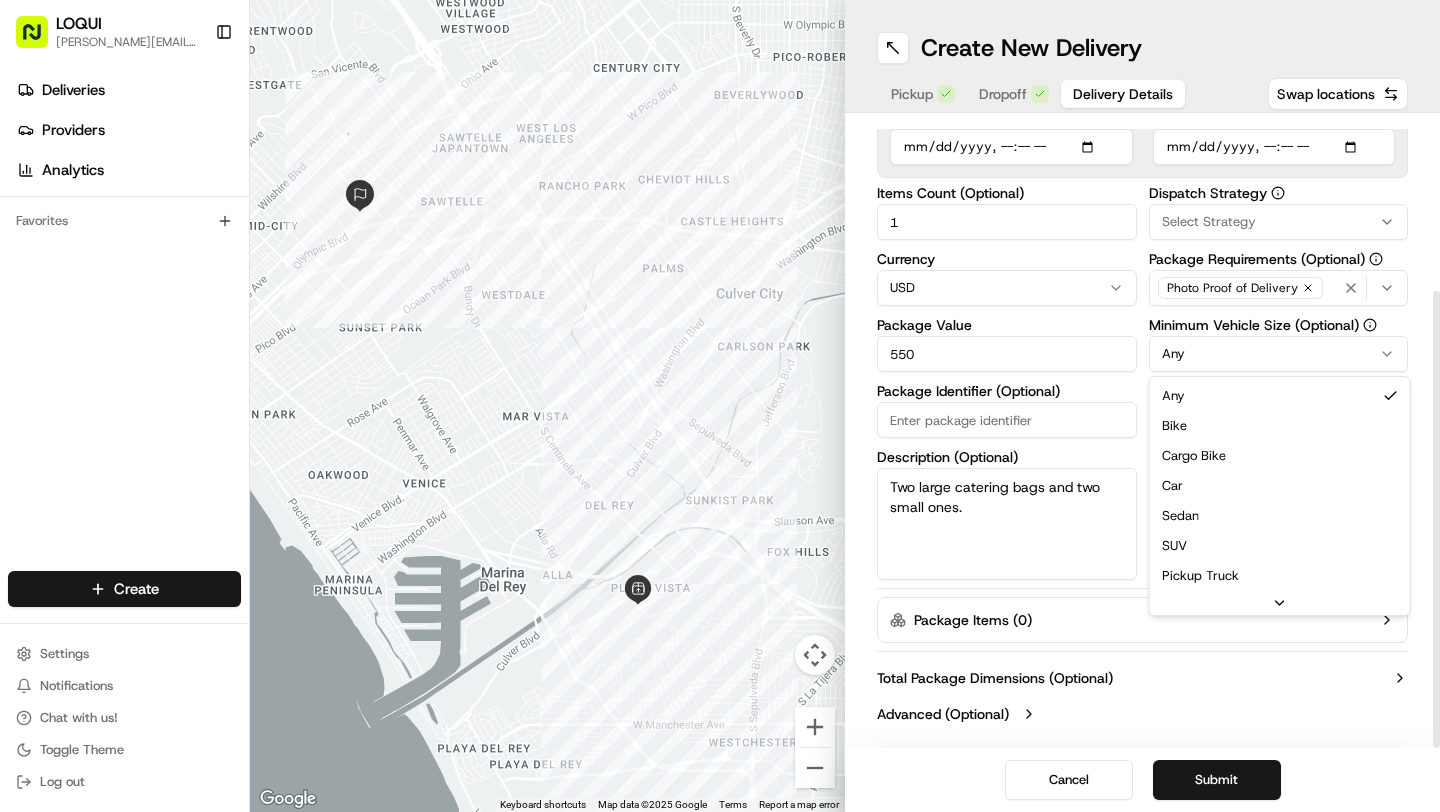 click on "LOQUI [PERSON_NAME][EMAIL_ADDRESS][DOMAIN_NAME] Toggle Sidebar Deliveries Providers Analytics Favorites Main Menu Members & Organization Organization Users Roles Preferences Customization Tracking Orchestration Automations Dispatch Strategy Locations Pickup Locations Dropoff Locations Billing Billing Refund Requests Integrations Notification Triggers Webhooks API Keys Request Logs Create Settings Notifications Chat with us! Toggle Theme Log out ← Move left → Move right ↑ Move up ↓ Move down + Zoom in - Zoom out Home Jump left by 75% End Jump right by 75% Page Up Jump up by 75% Page Down Jump down by 75% Keyboard shortcuts Map Data Map data ©2025 Google Map data ©2025 Google 1 km  Click to toggle between metric and imperial units Terms Report a map error Create New Delivery Pickup Dropoff Delivery Details Swap locations Delivery Details now scheduled Time Zone (UTC-07.00) [GEOGRAPHIC_DATA]/[GEOGRAPHIC_DATA] PDT Pickup Start Time Pickup End Time Dropoff Start Time Dropoff End Time Items Count (Optional) 1 Currency USD 550" at bounding box center [720, 406] 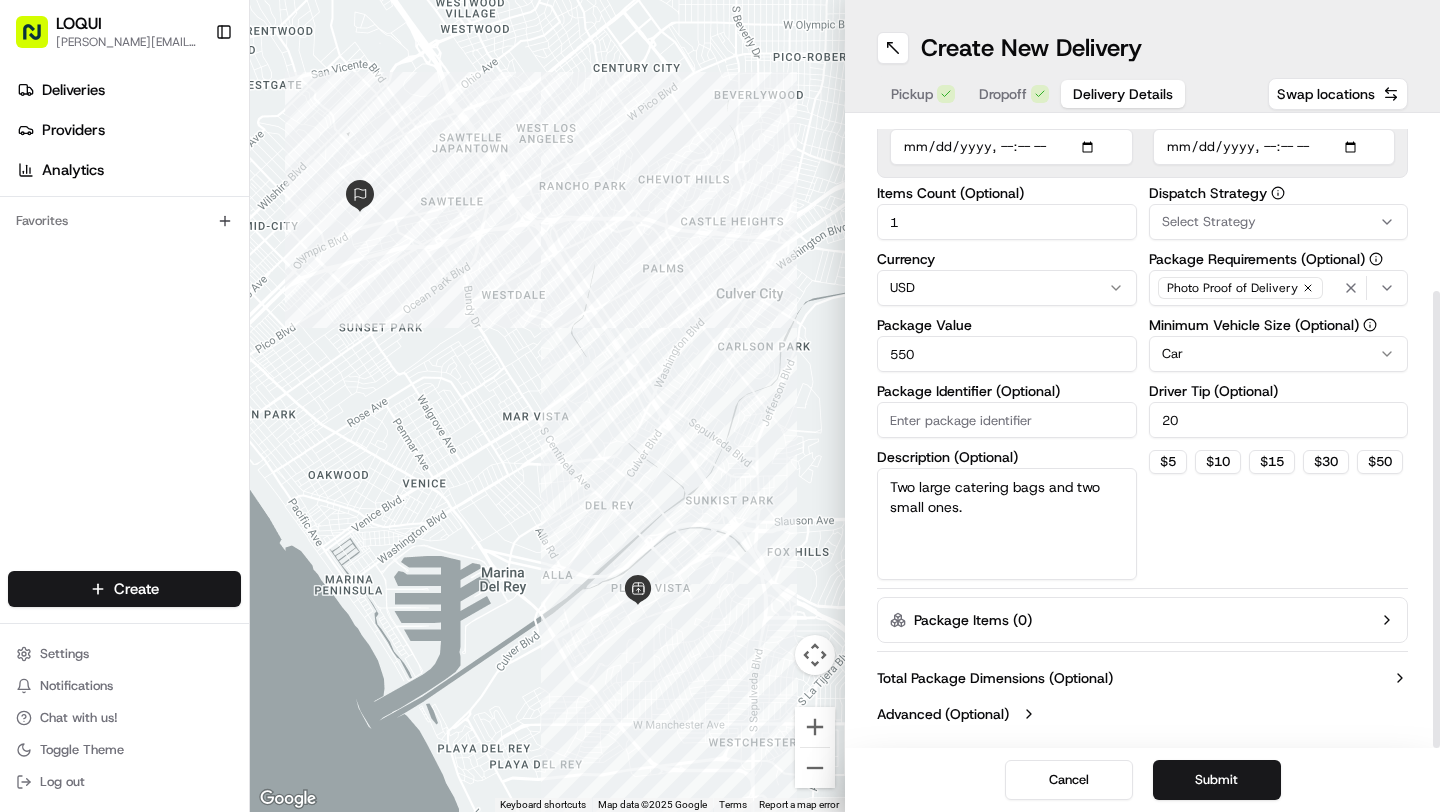 click on "Dispatch Strategy Select Strategy Package Requirements (Optional) Photo Proof of Delivery Minimum Vehicle Size (Optional) Car Driver Tip (Optional) 20 $ 5 $ 10 $ 15 $ 30 $ 50" at bounding box center [1279, 383] 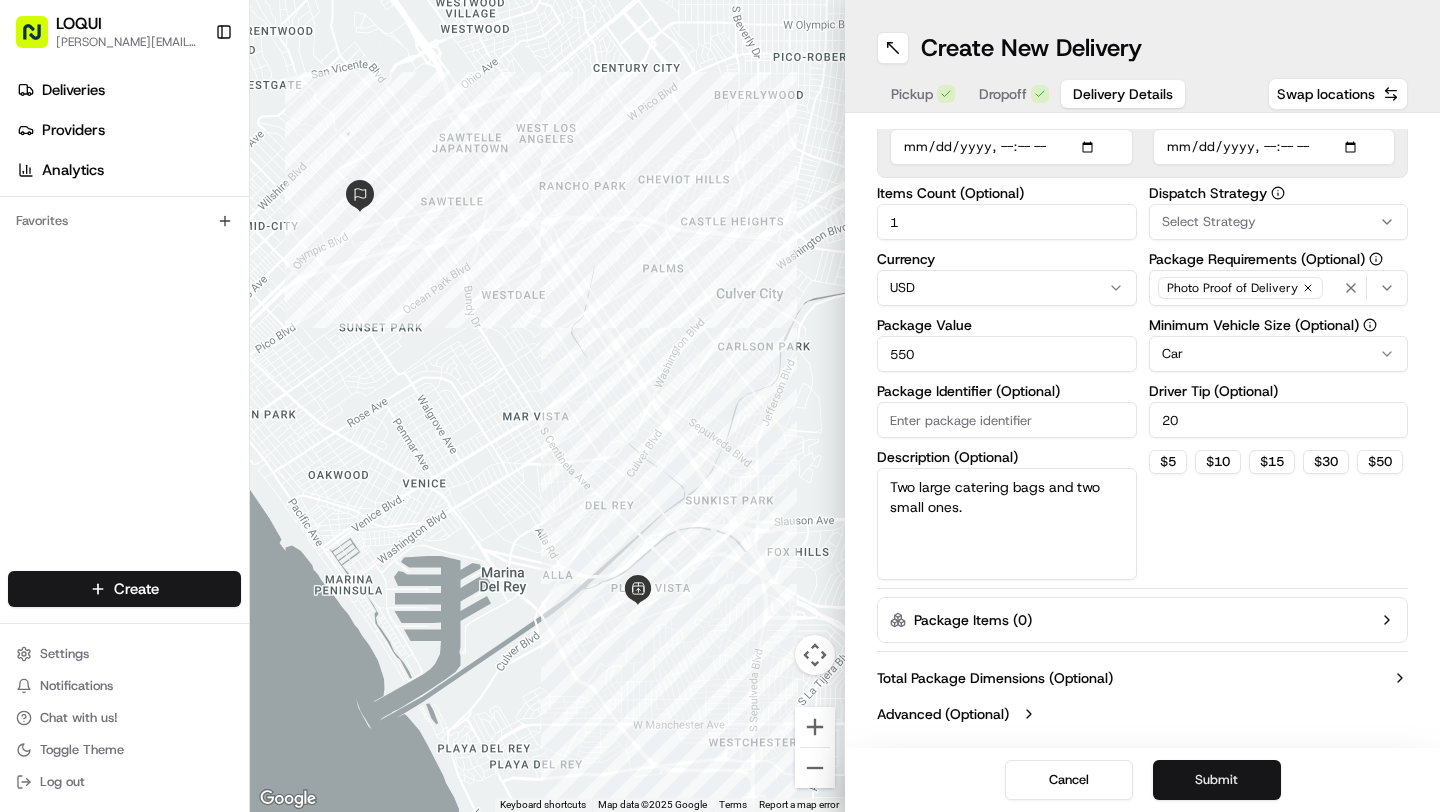 click on "Submit" at bounding box center (1217, 780) 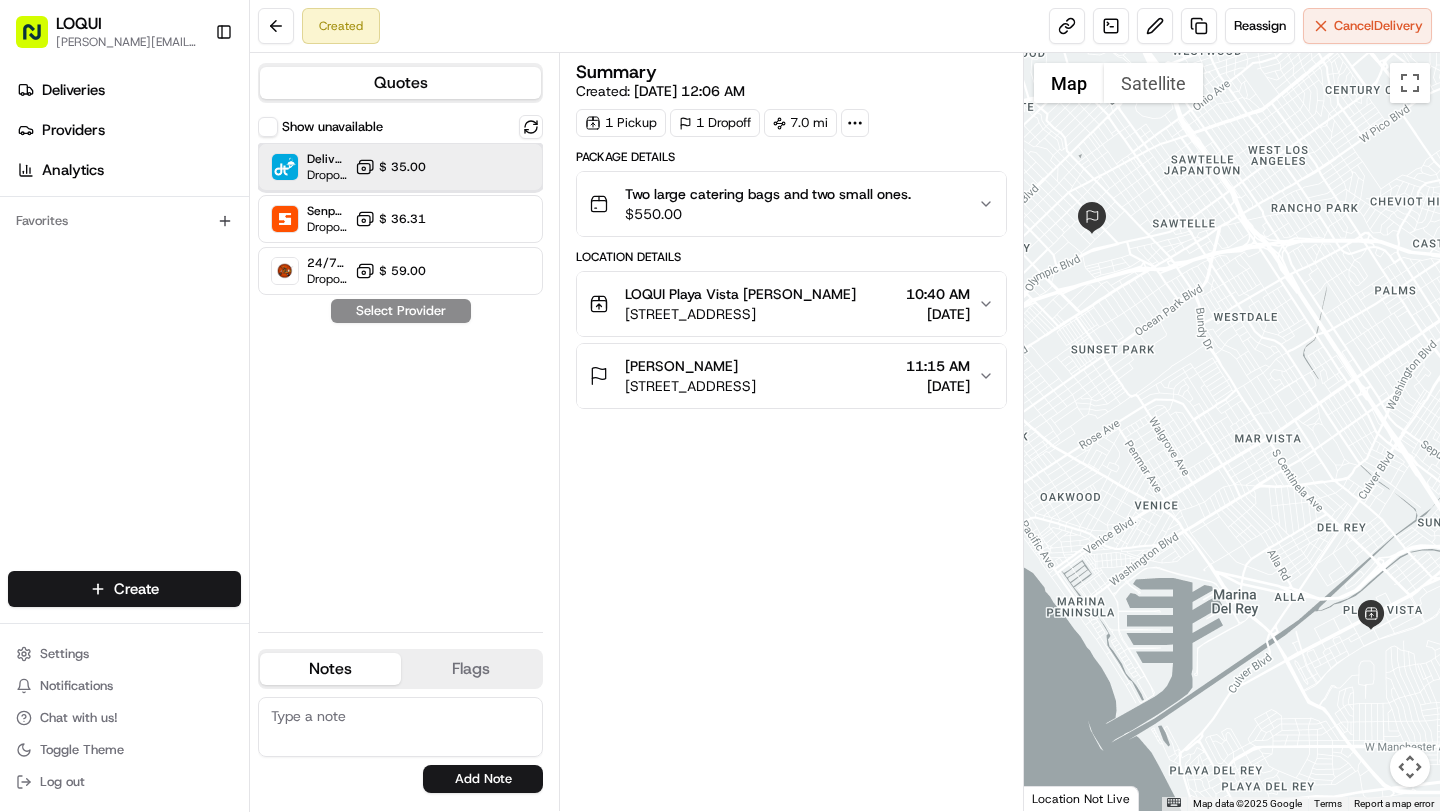 click on "DeliverThat Dropoff ETA   - $   35.00" at bounding box center [400, 167] 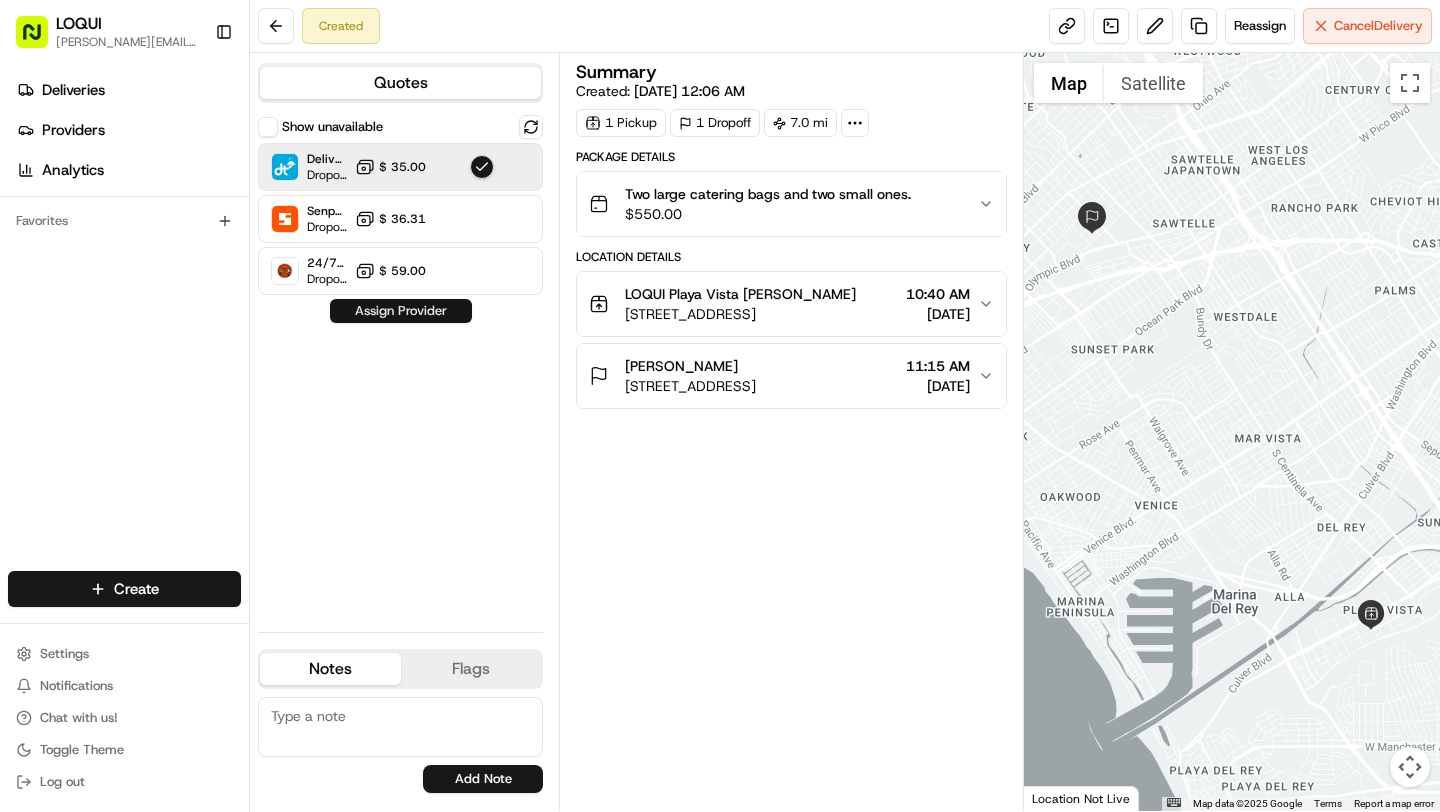click on "Assign Provider" at bounding box center [401, 311] 